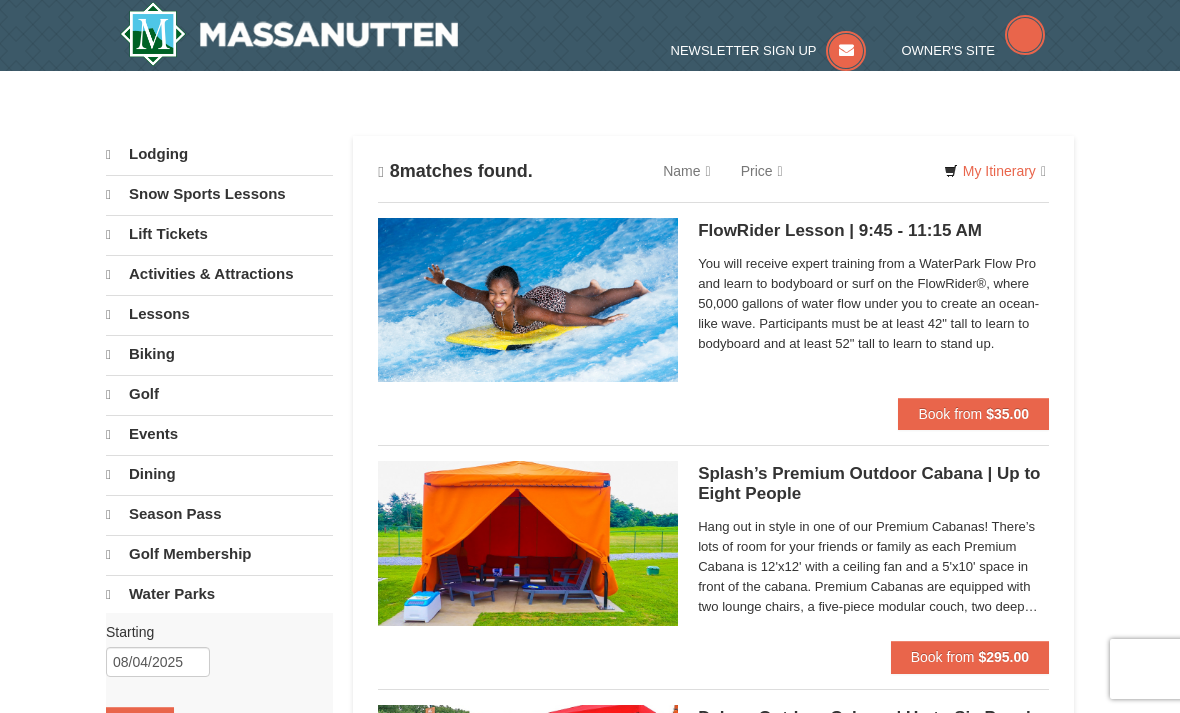 scroll, scrollTop: 0, scrollLeft: 0, axis: both 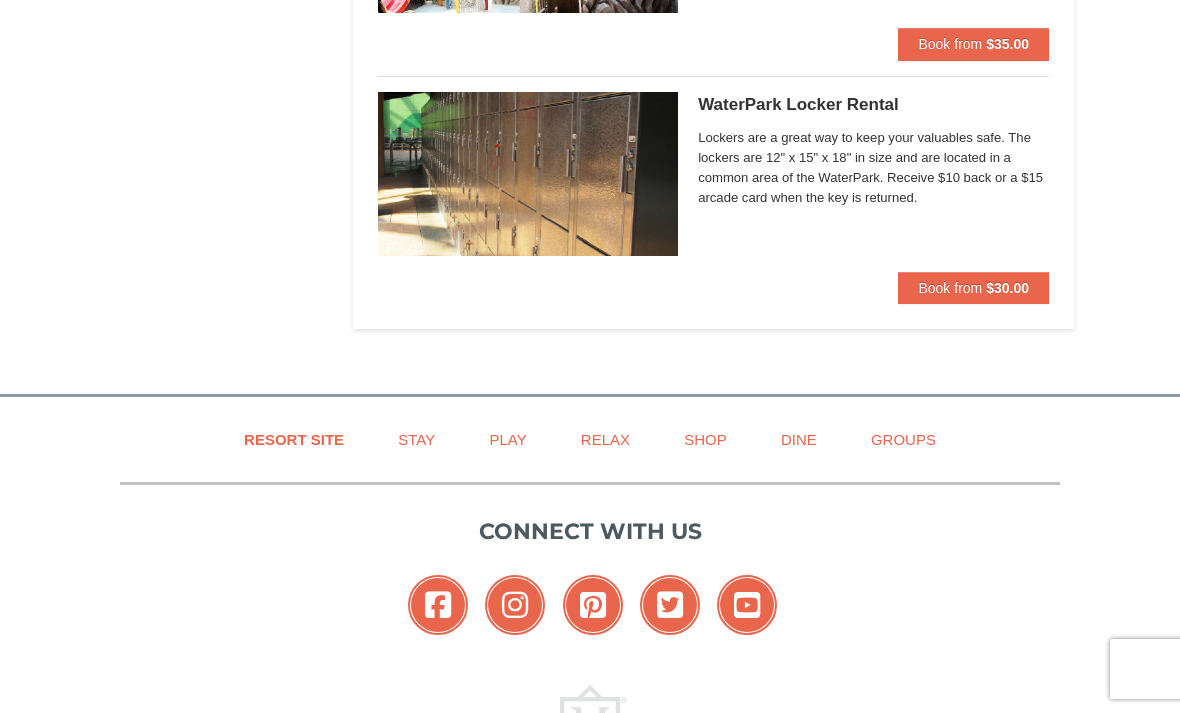 click on "$30.00" at bounding box center [1007, 288] 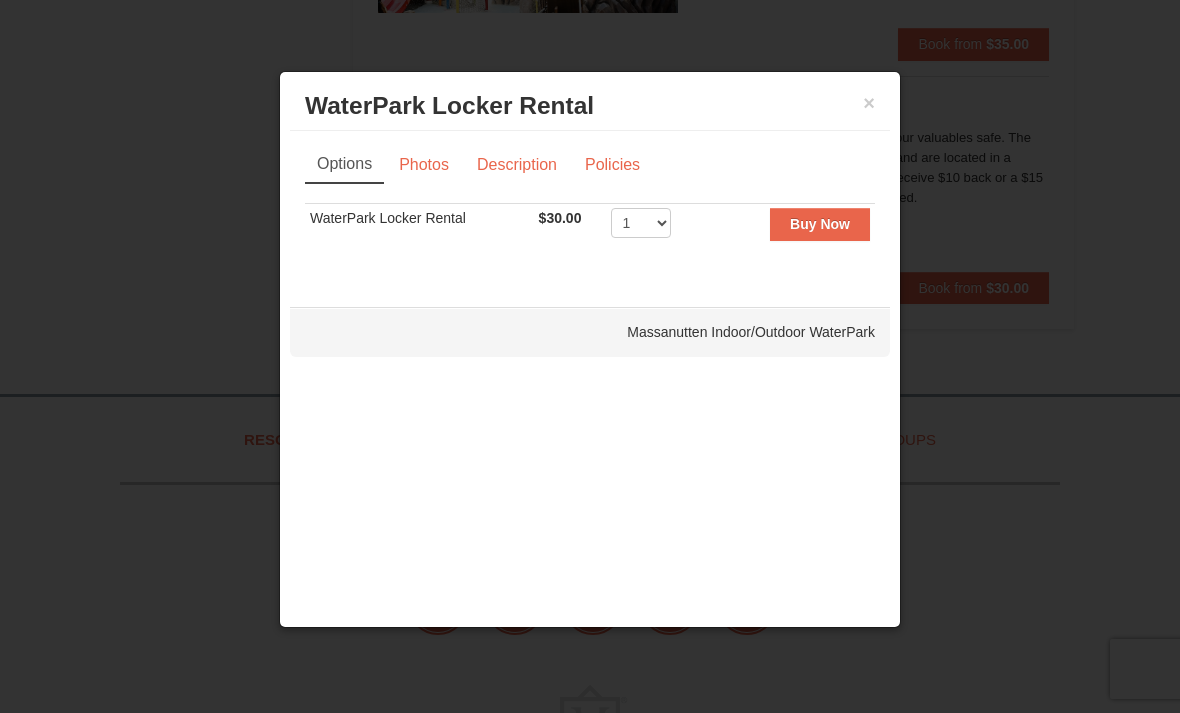 click on "Description" at bounding box center (517, 165) 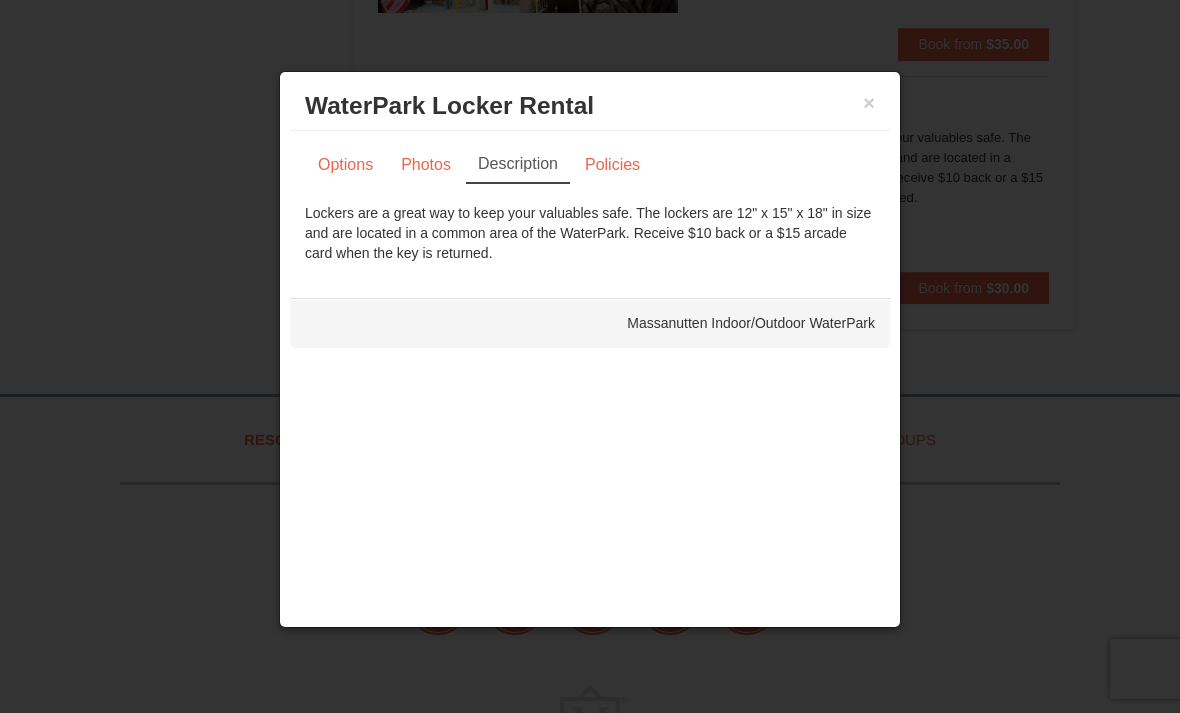 click on "×" at bounding box center [869, 103] 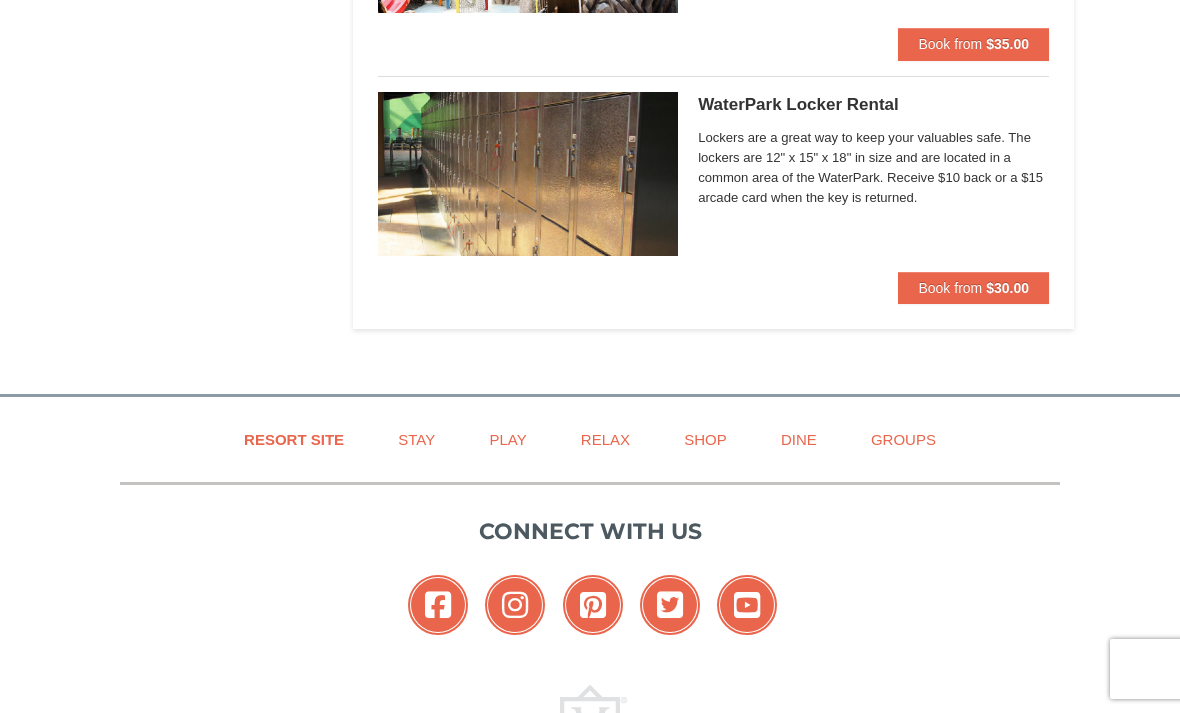 click on "$30.00" at bounding box center [1007, 288] 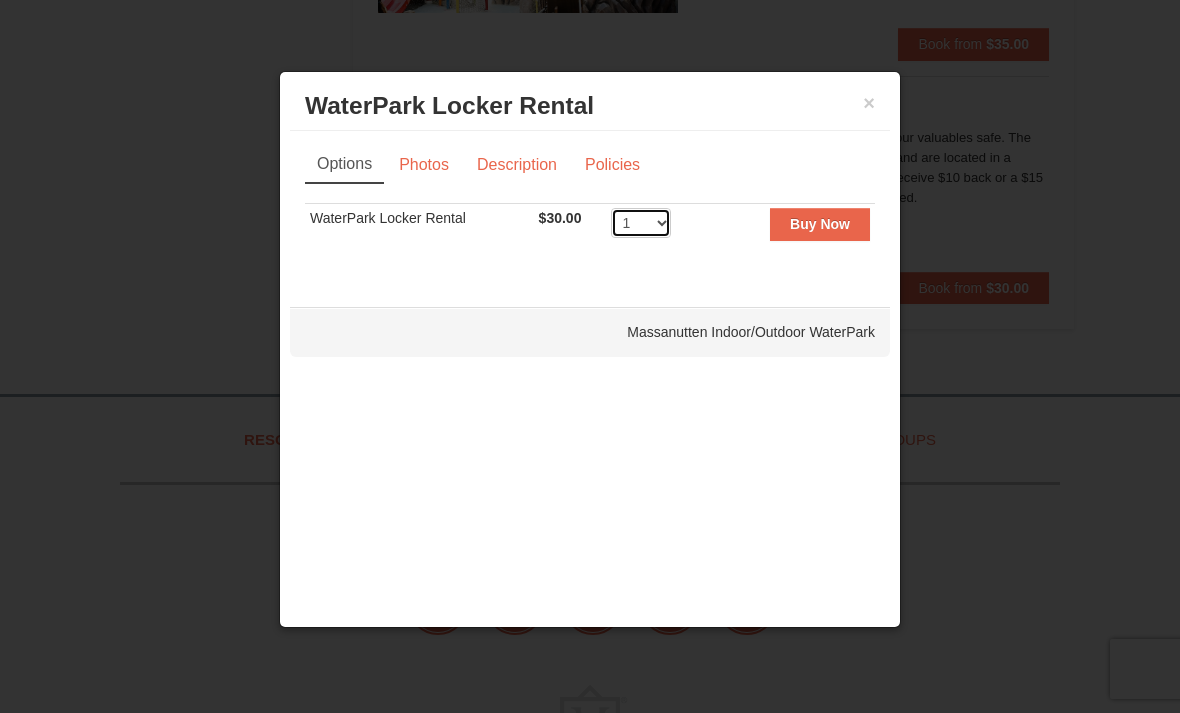 click on "1 2 3 4 5 6 7 8 9 10 11 12 13 14 15 16 17 18 19 20 21 22 23 24 25 26 27 28 29 30 31 32 33 34 35 36 37 38 39 40 41 42 43 44 45 46 47 48 49 50" at bounding box center [641, 223] 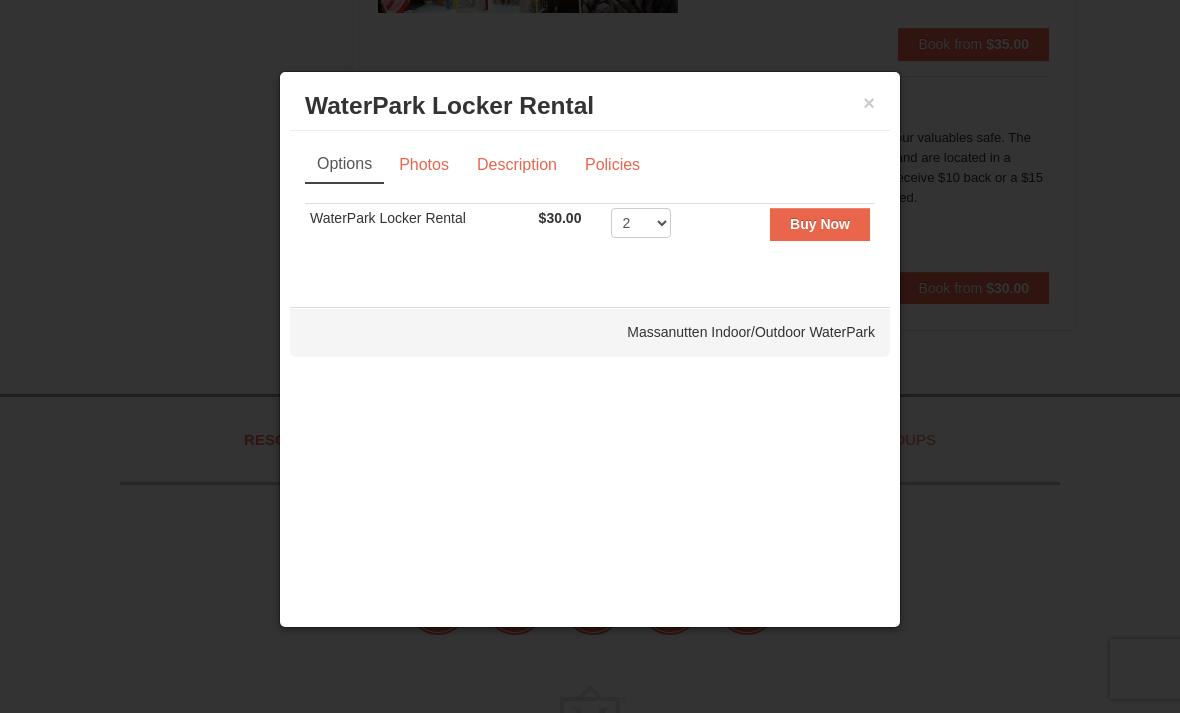 click on "Buy Now" at bounding box center [820, 224] 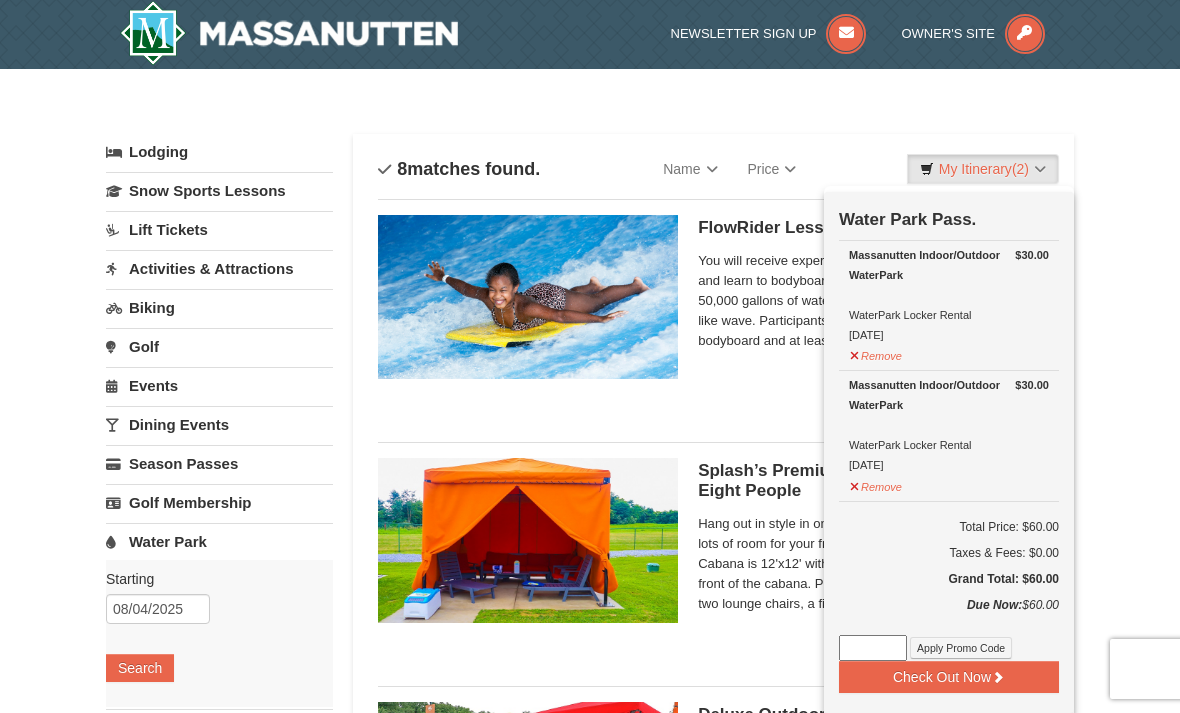 scroll, scrollTop: 6, scrollLeft: 0, axis: vertical 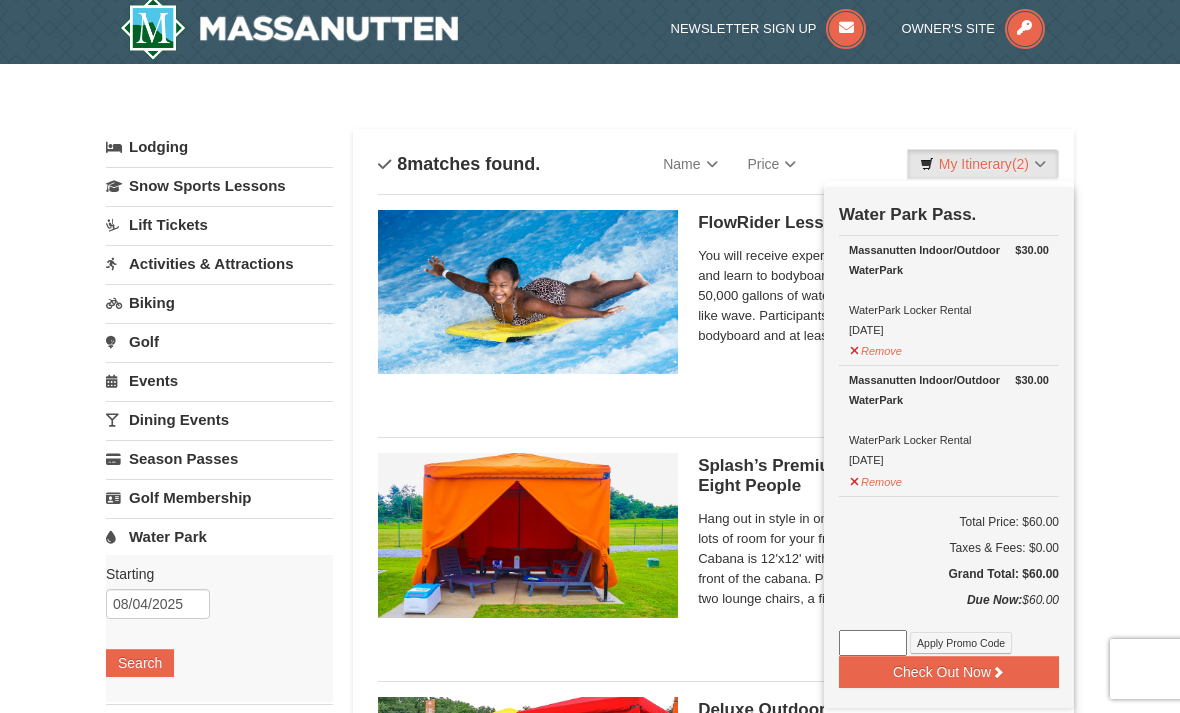 click on "×
Categories
List
Filter
My Itinerary (2)
Check Out Now
Water Park Pass.
$30.00
Massanutten Indoor/Outdoor WaterPark
WaterPark Locker Rental
8/4/2025" at bounding box center (590, 1130) 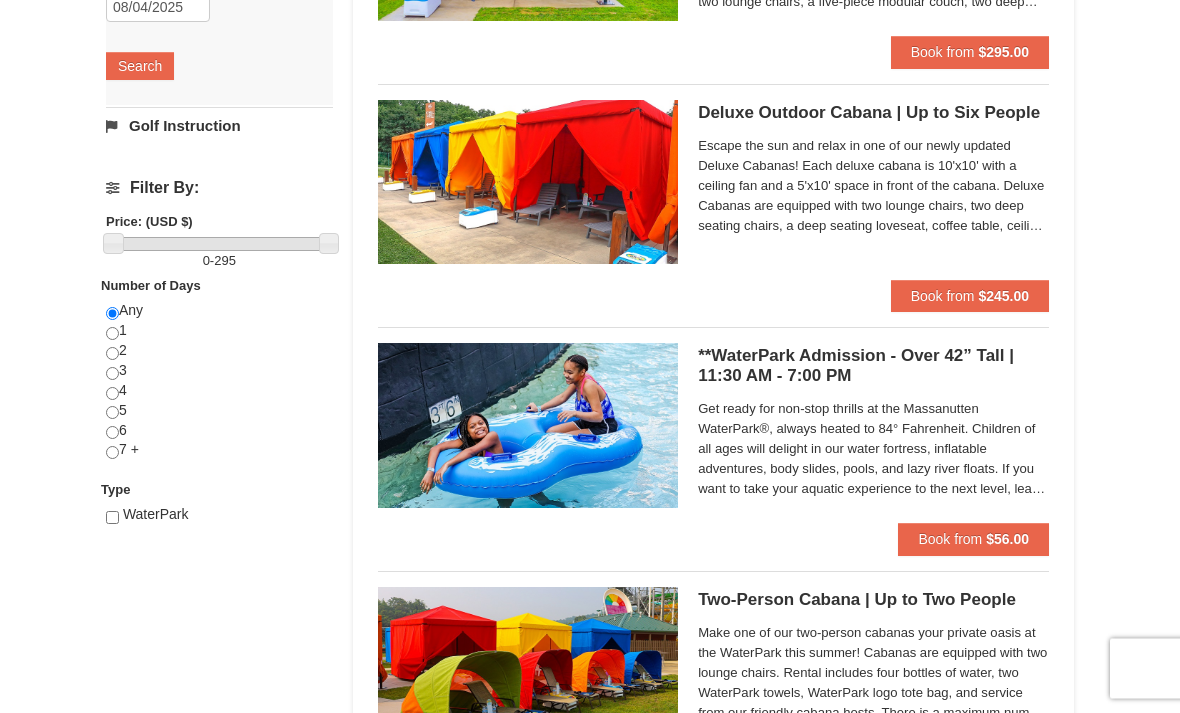 scroll, scrollTop: 614, scrollLeft: 0, axis: vertical 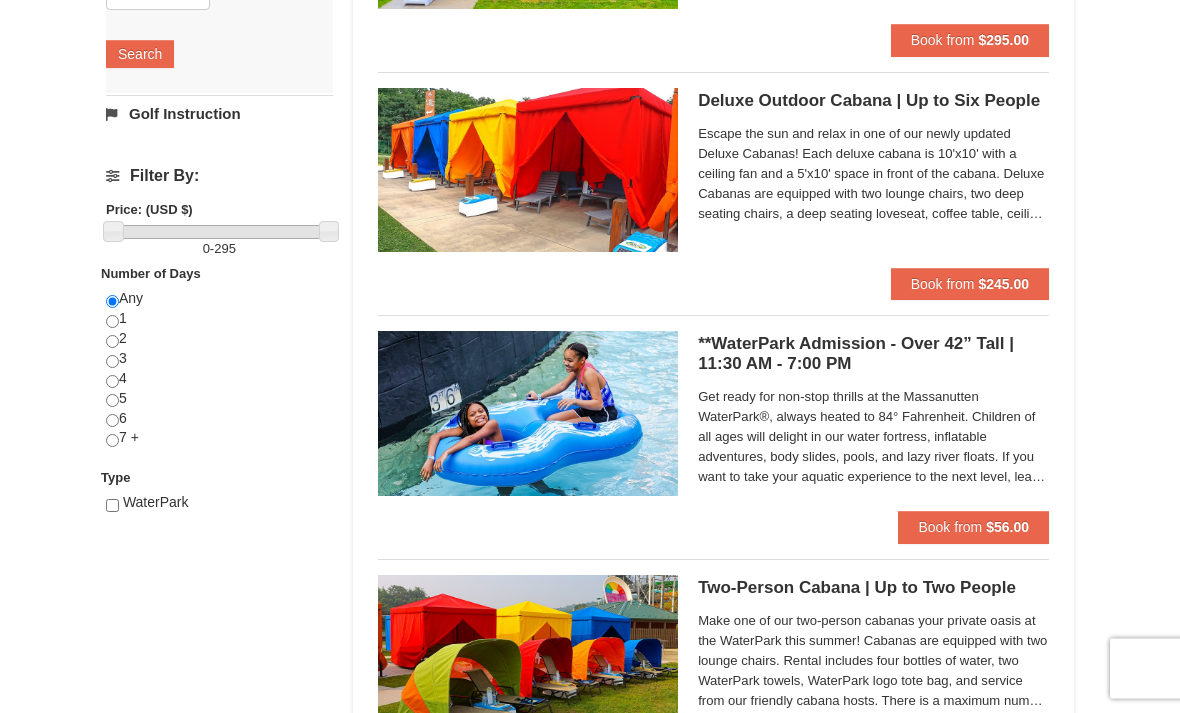 click on "$56.00" at bounding box center [1007, 528] 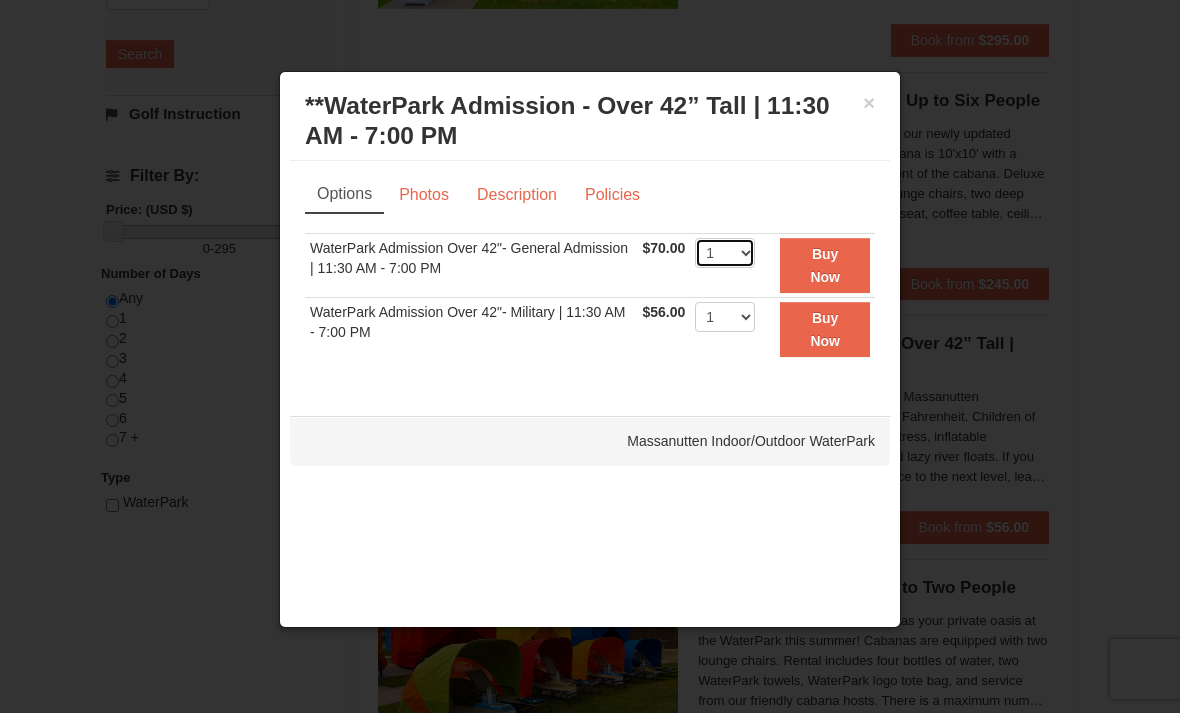 click on "1
2
3
4
5
6
7
8
9
10
11
12
13
14
15
16
17
18
19
20
21 22" at bounding box center [725, 253] 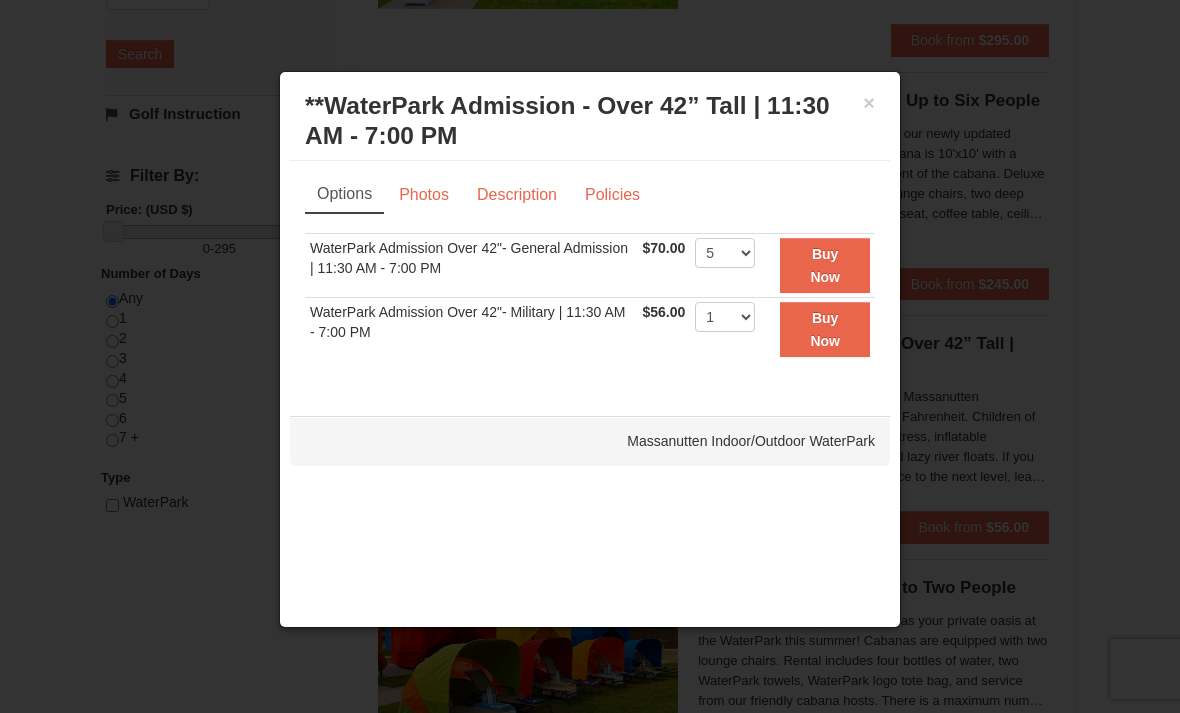 click on "Buy Now" at bounding box center [825, 265] 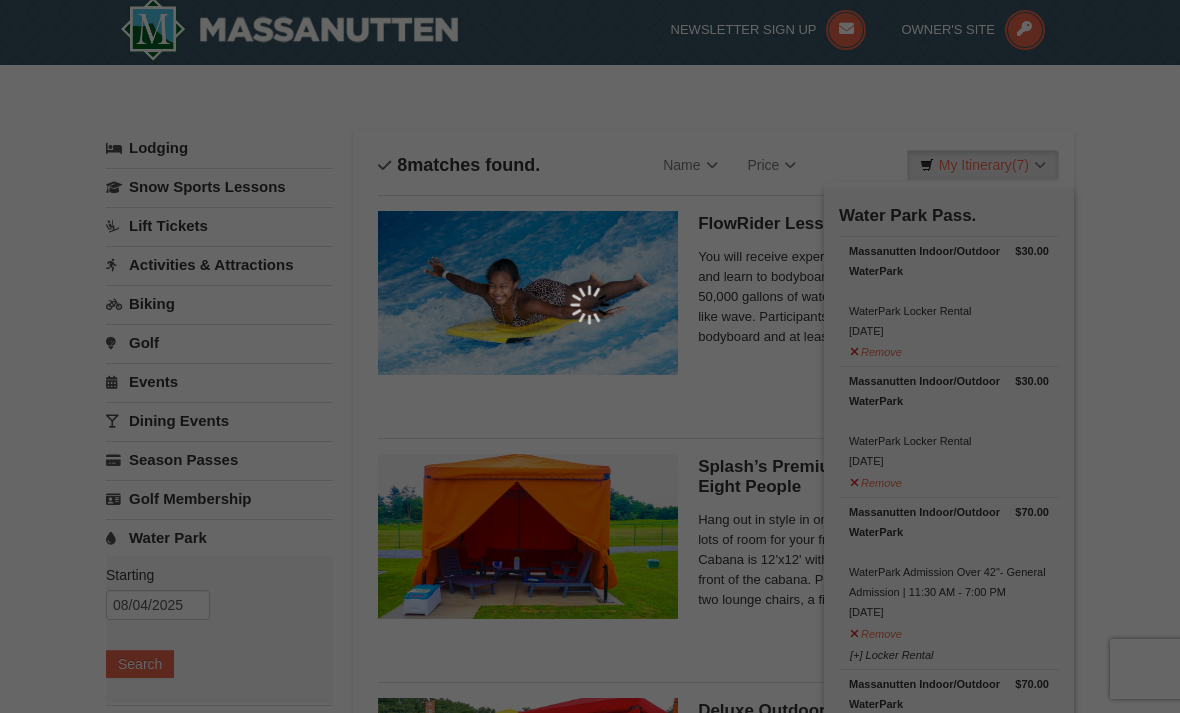 scroll, scrollTop: 6, scrollLeft: 0, axis: vertical 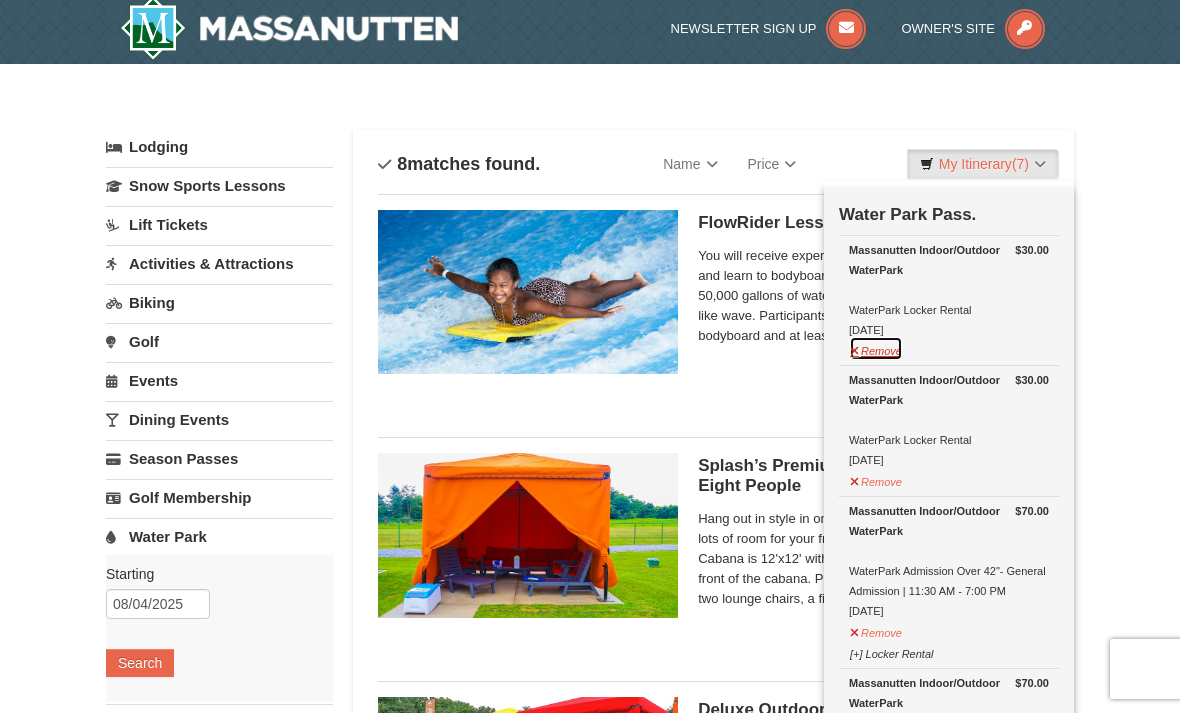click on "Remove" at bounding box center [876, 348] 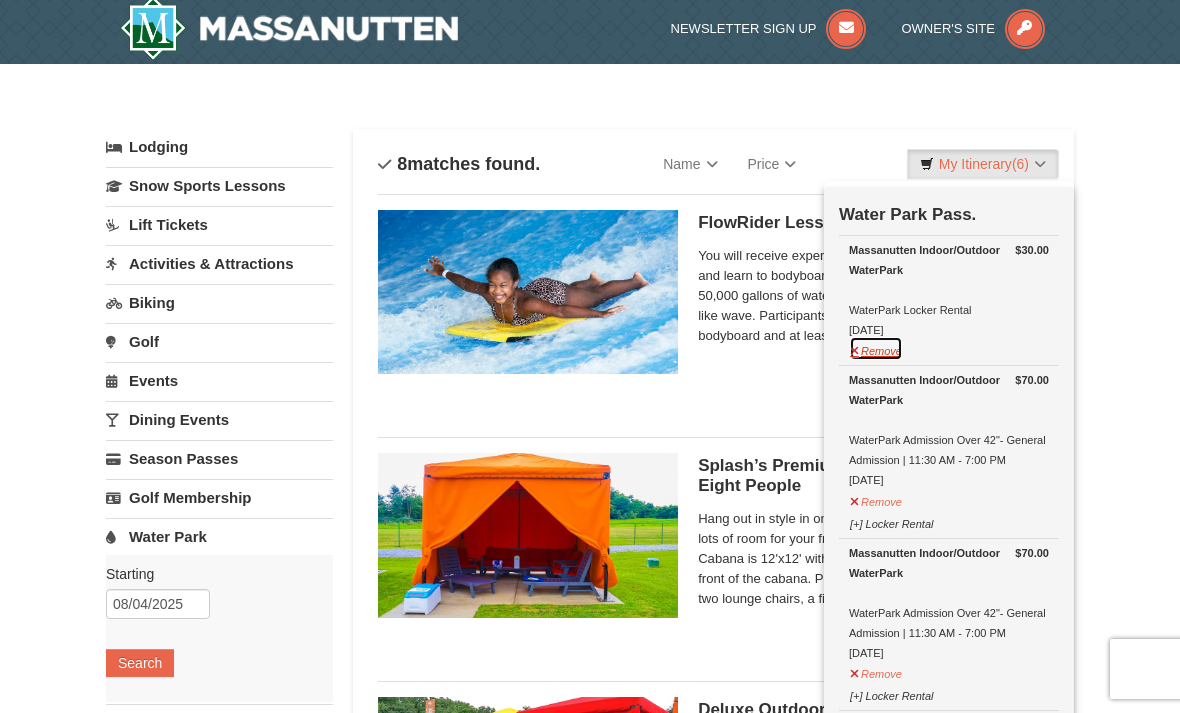 click on "Remove" at bounding box center (876, 348) 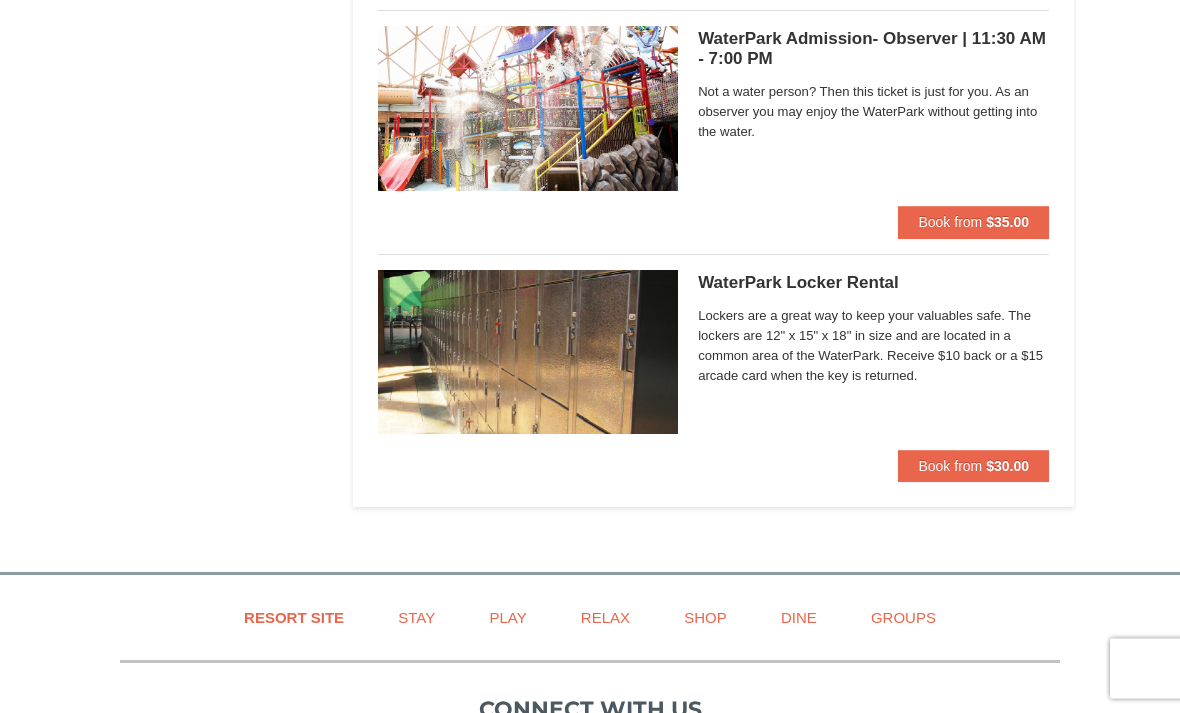 scroll, scrollTop: 1806, scrollLeft: 0, axis: vertical 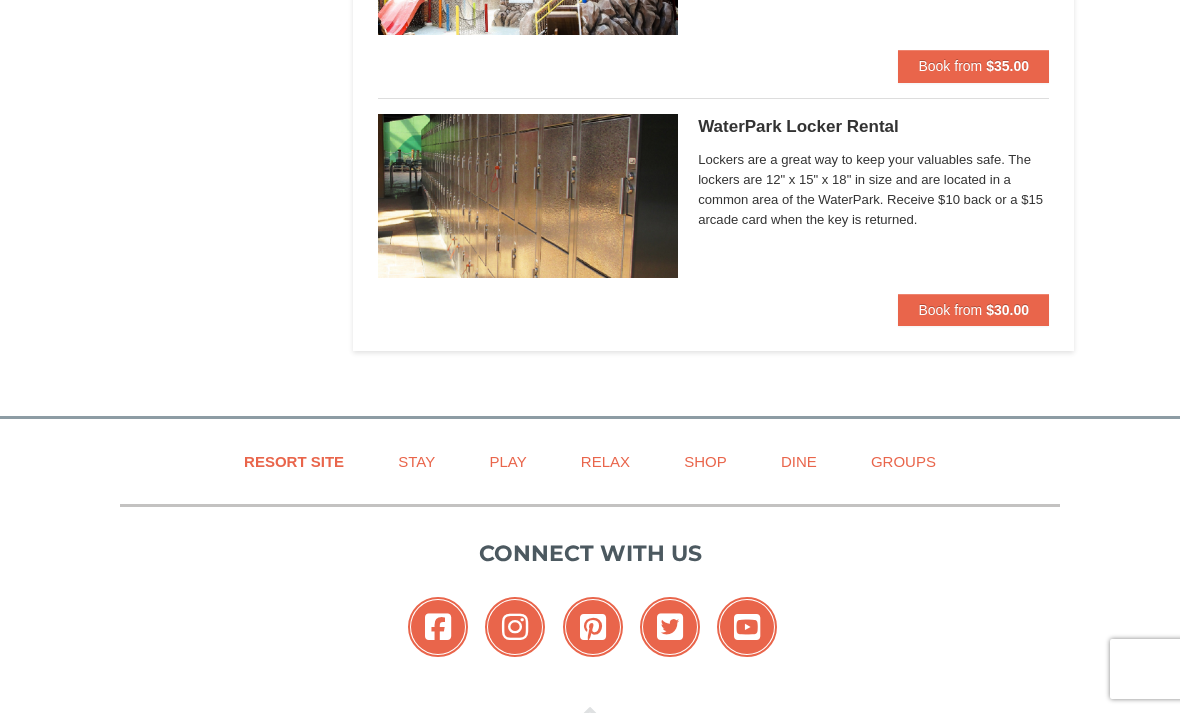 click on "Book from   $30.00" at bounding box center (973, 310) 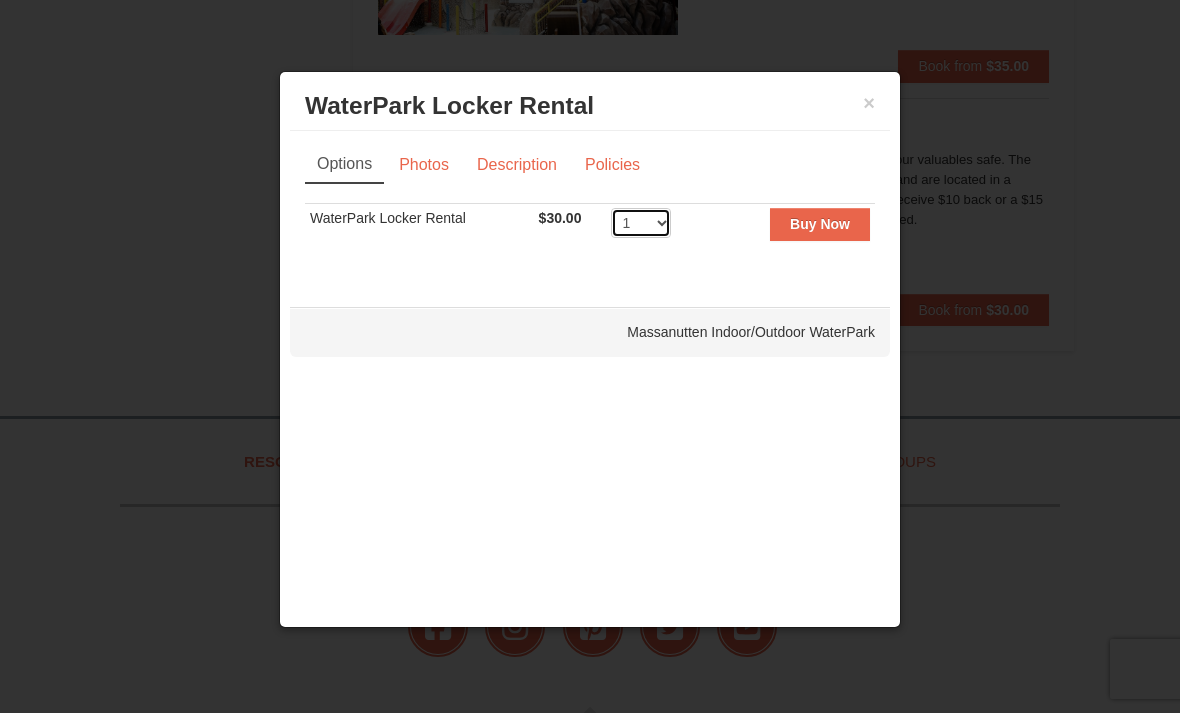 click on "1 2 3 4 5 6 7 8 9 10 11 12 13 14 15 16 17 18 19 20 21 22 23 24 25 26 27 28 29 30 31 32 33 34 35 36 37 38 39 40 41 42 43 44 45 46 47 48 49 50" at bounding box center (641, 223) 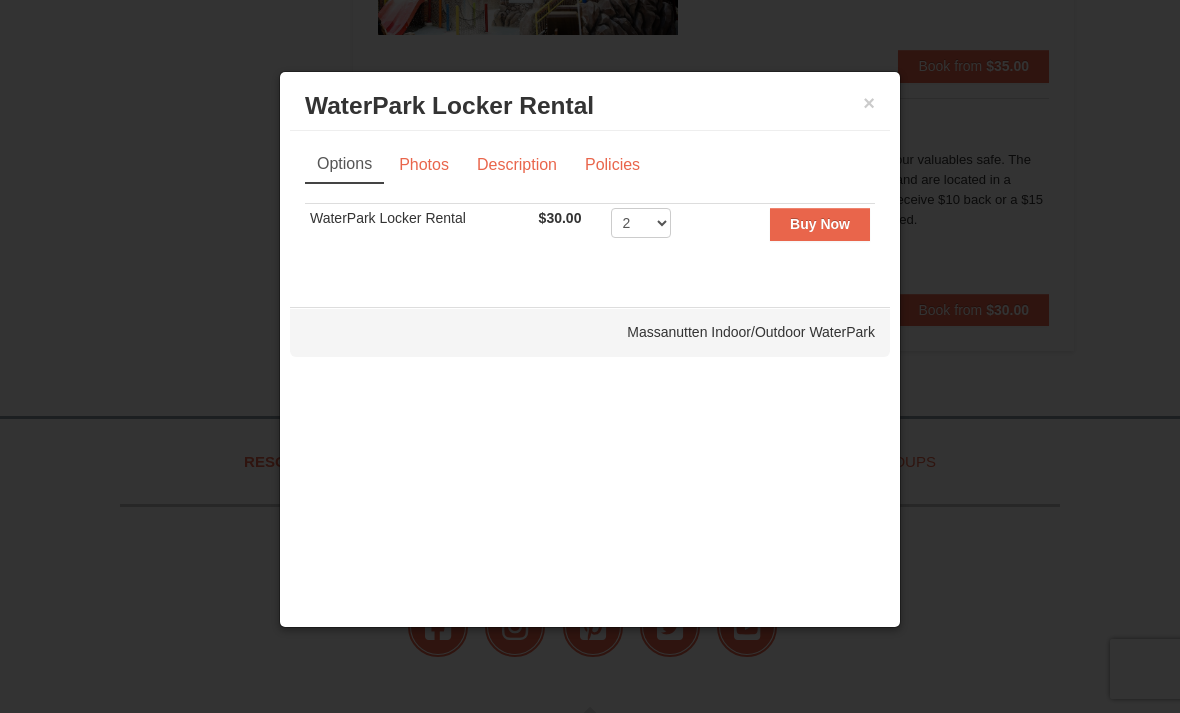 click on "Buy Now" at bounding box center [820, 224] 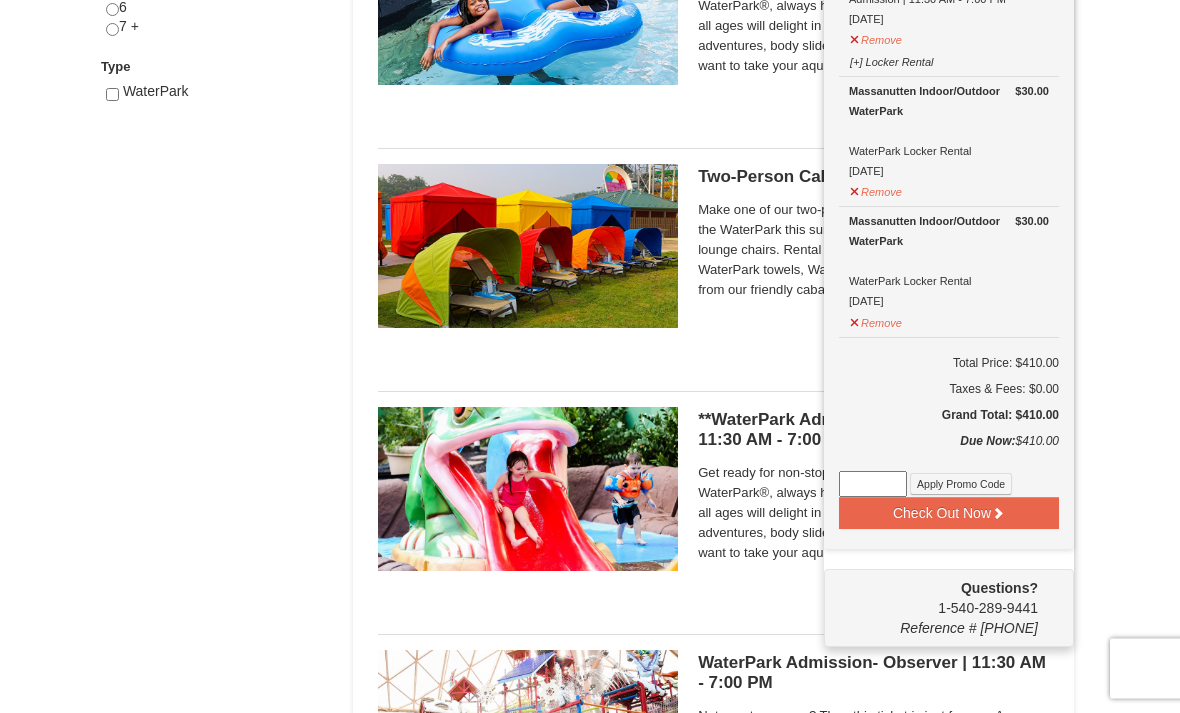 scroll, scrollTop: 1027, scrollLeft: 0, axis: vertical 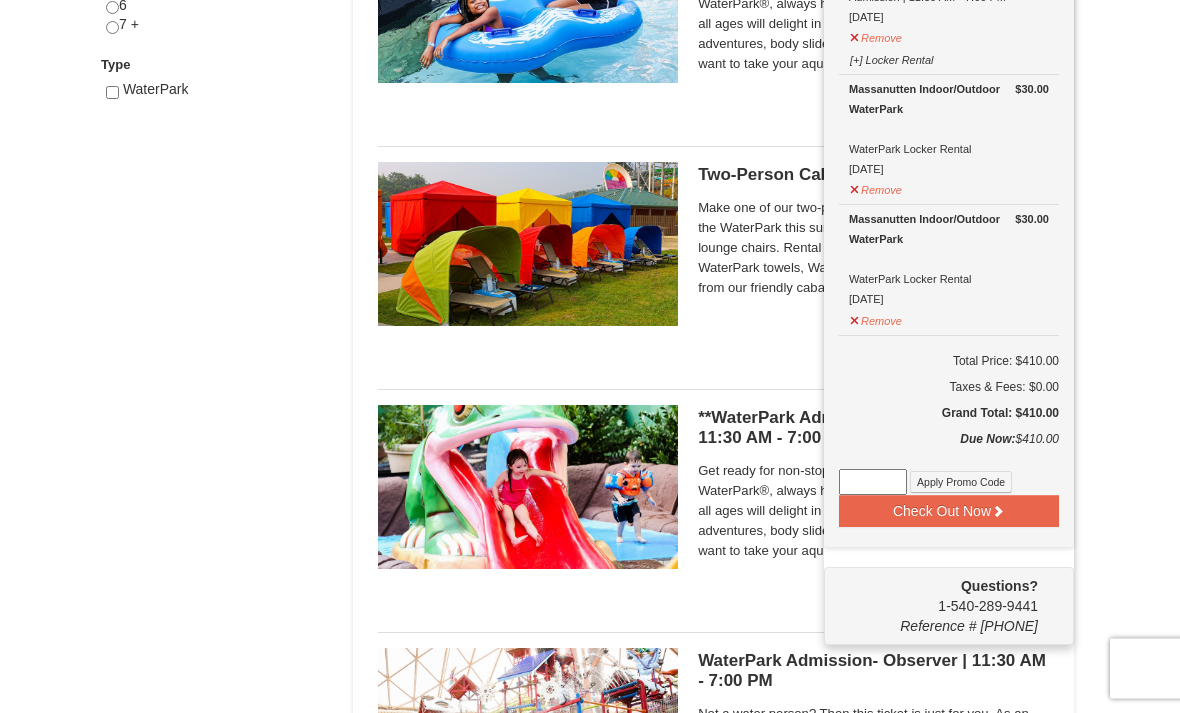 click on "Check Out Now" at bounding box center (949, 512) 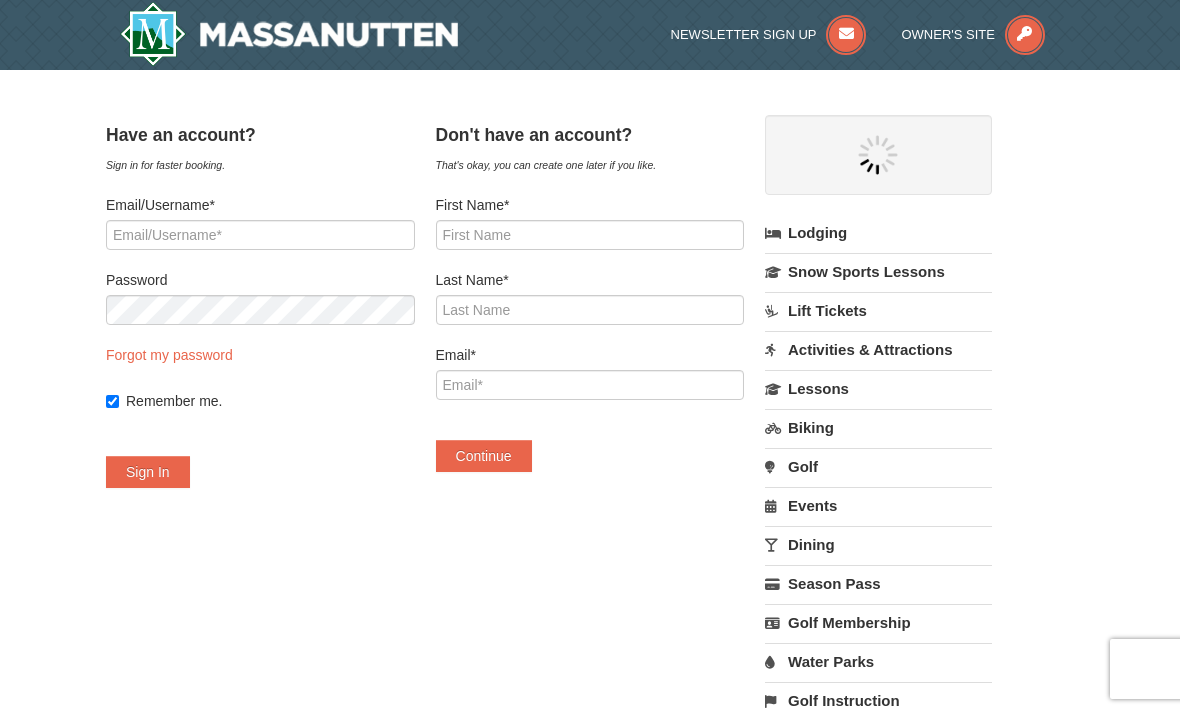scroll, scrollTop: 0, scrollLeft: 0, axis: both 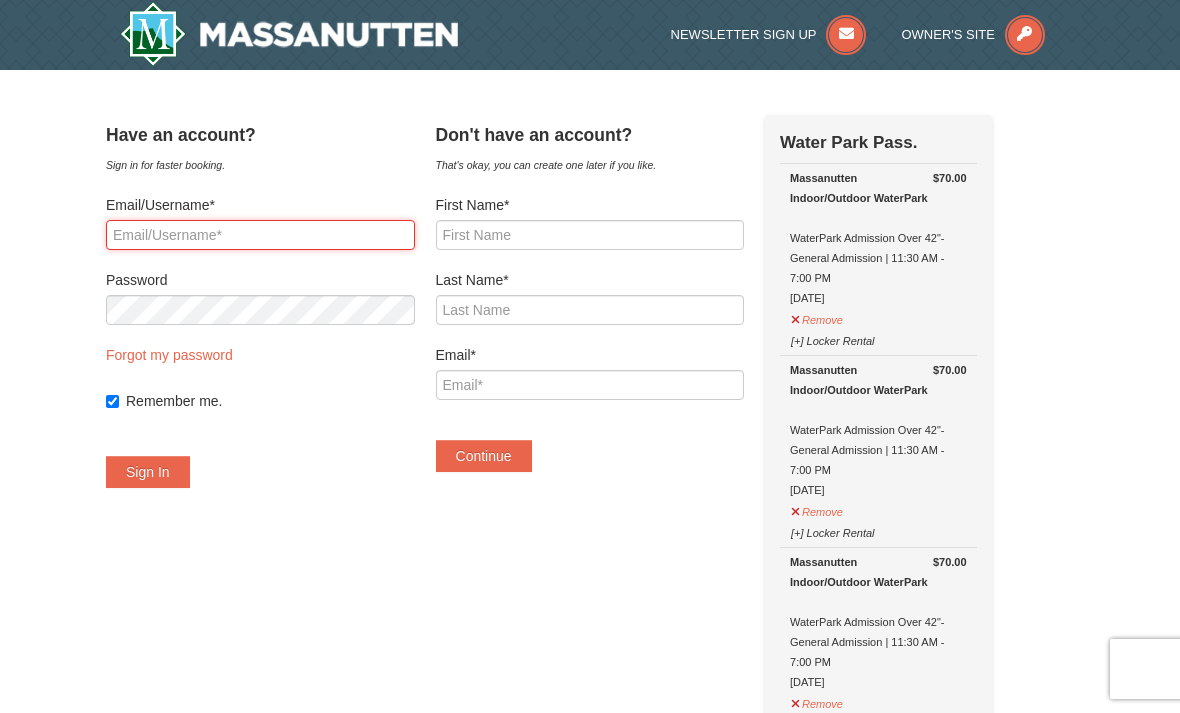 click on "Email/Username*" at bounding box center (260, 235) 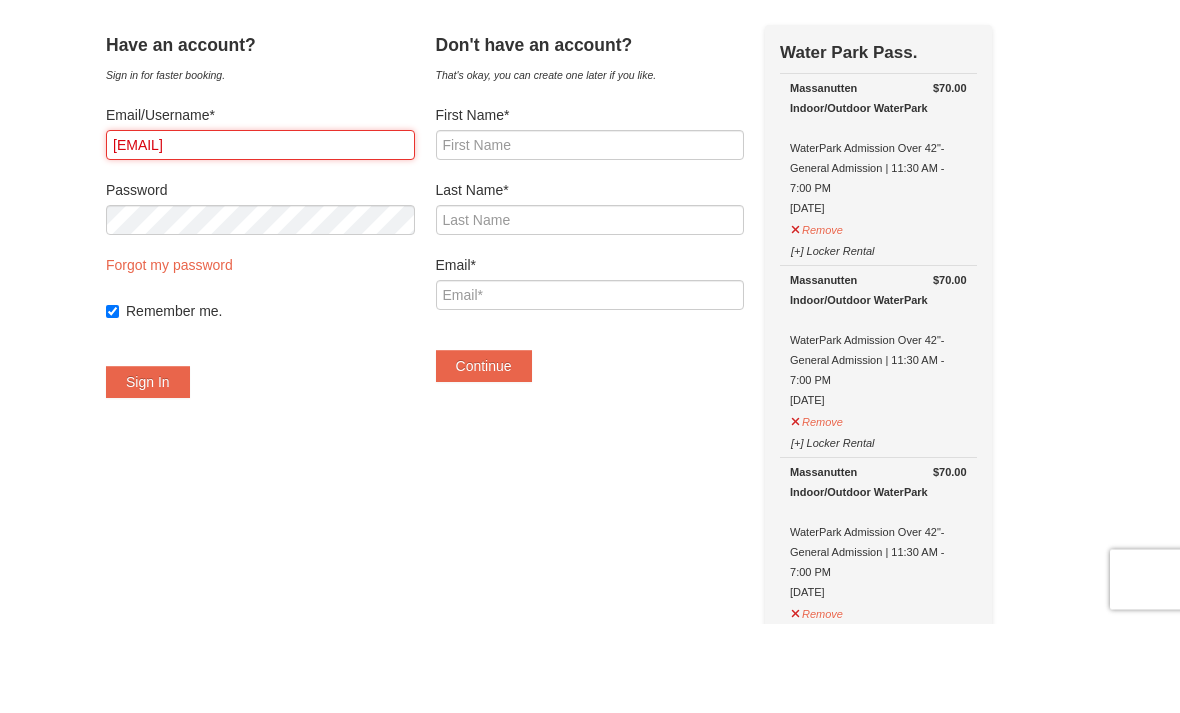 type on "[EMAIL]" 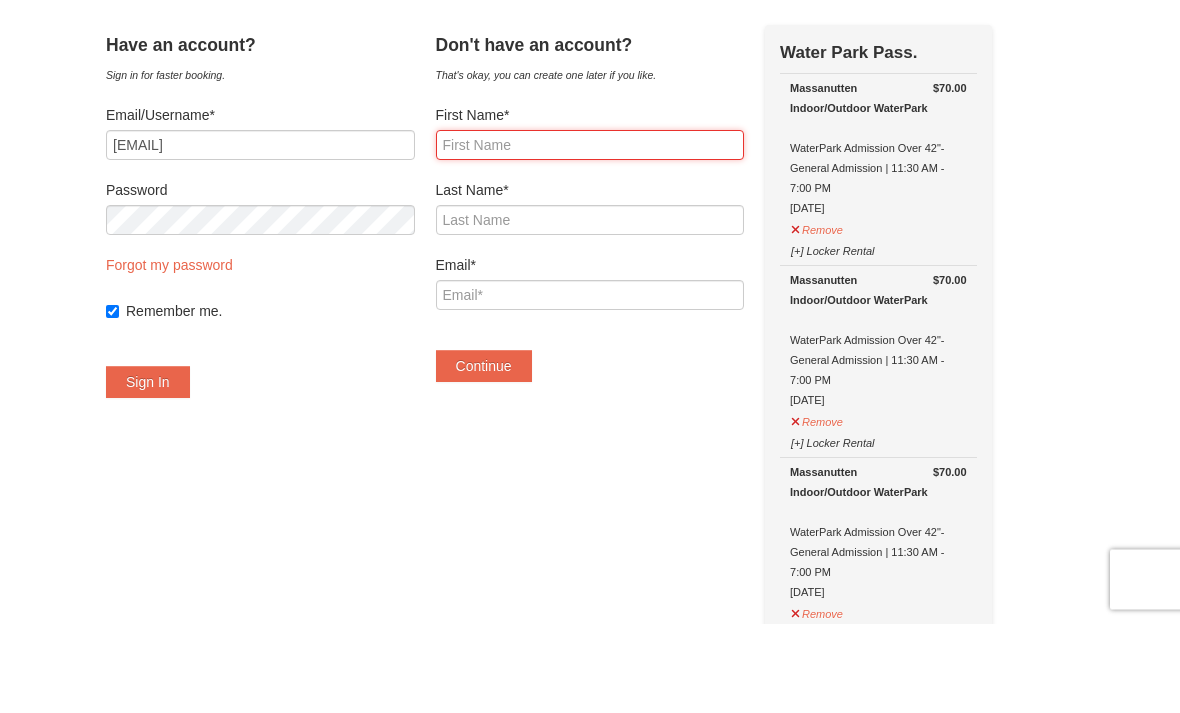 click on "First Name*" at bounding box center (590, 235) 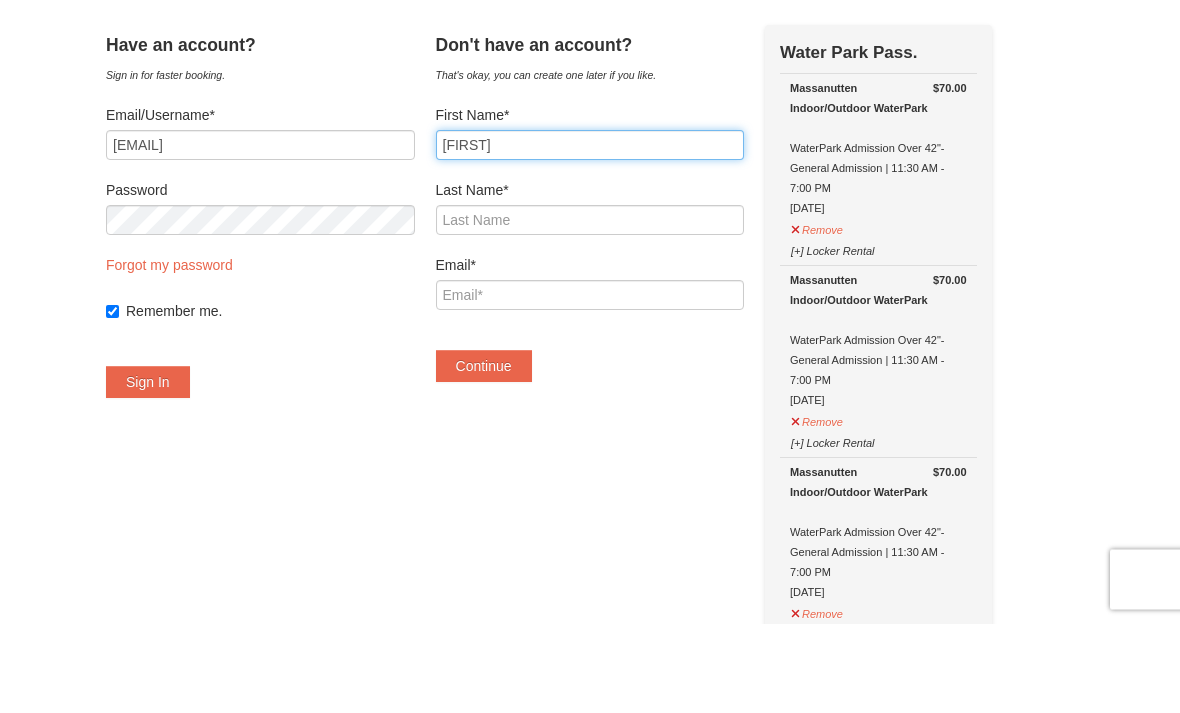 type on "Jill" 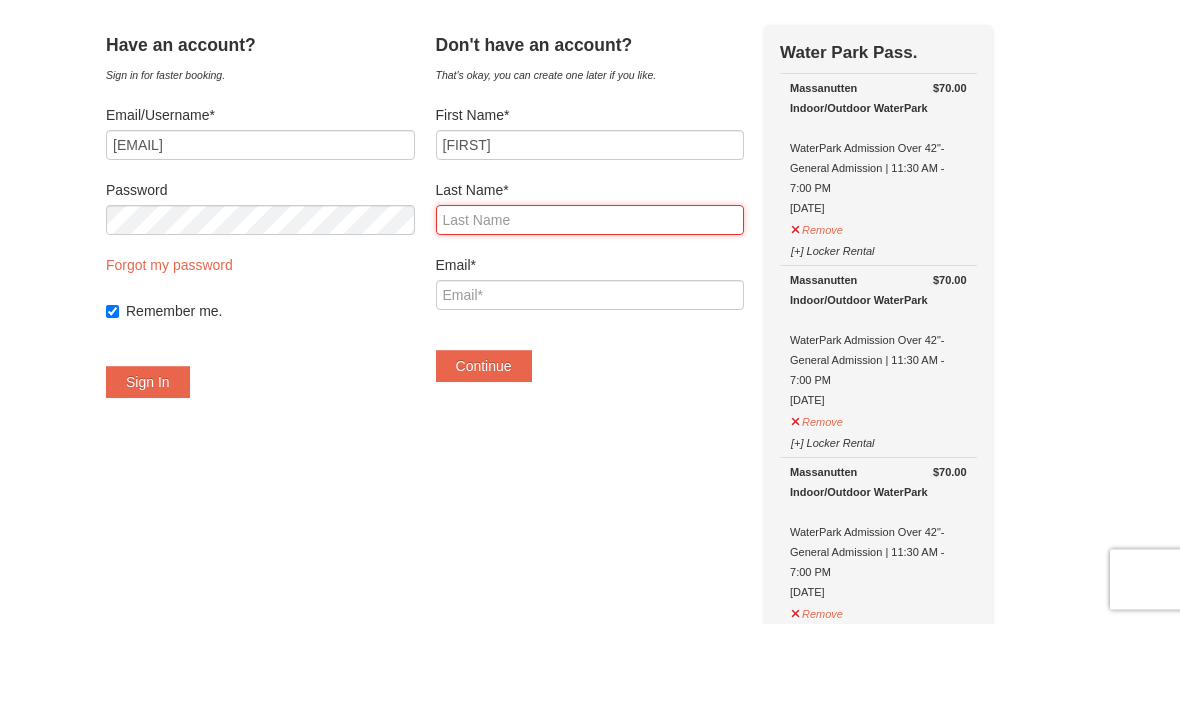 click on "Last Name*" at bounding box center [590, 310] 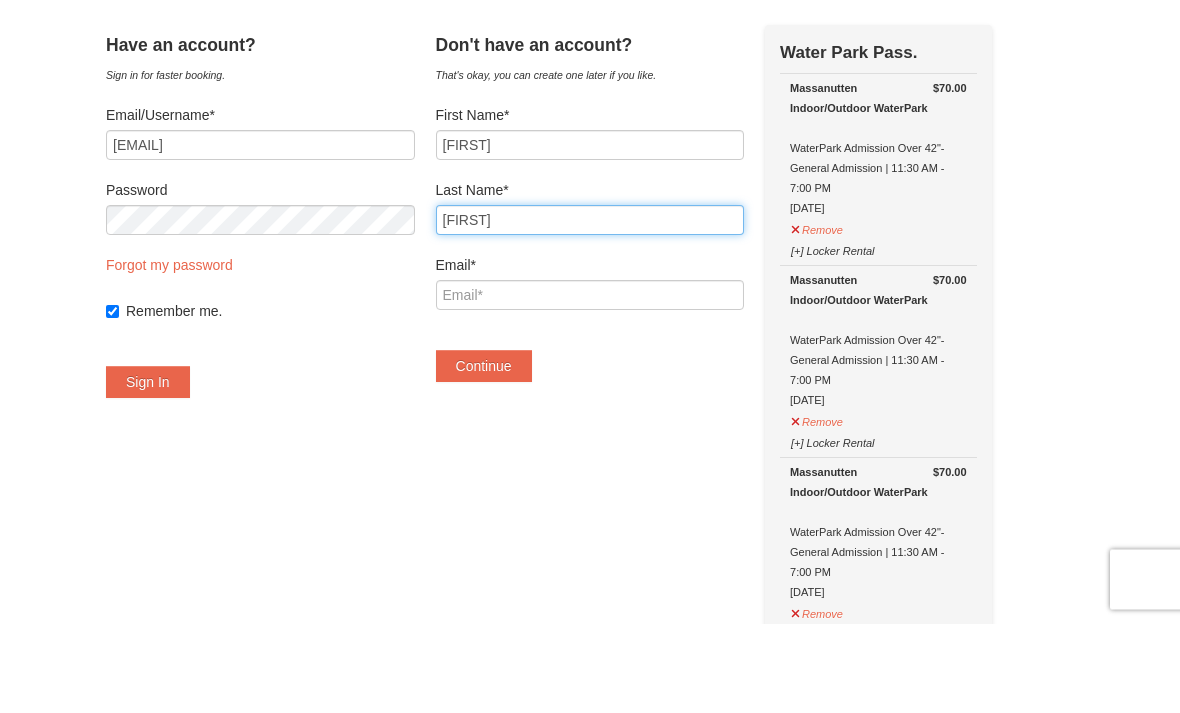 type on "Jiyce" 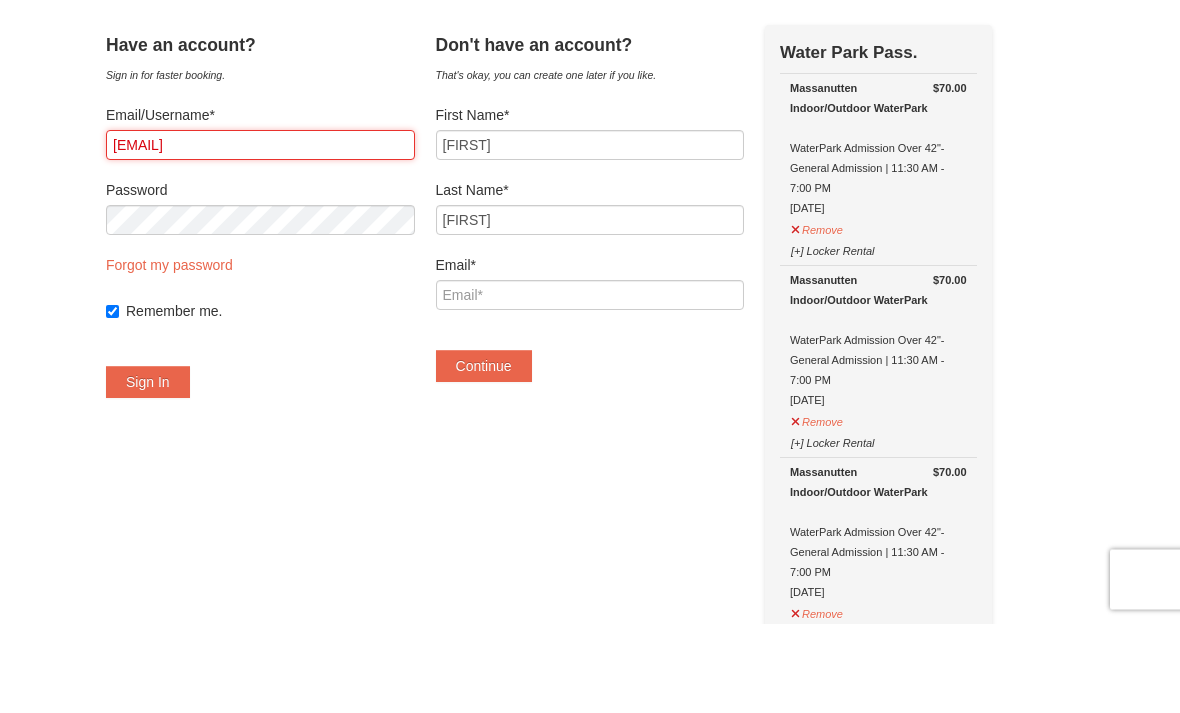 click on "[EMAIL]" at bounding box center (260, 235) 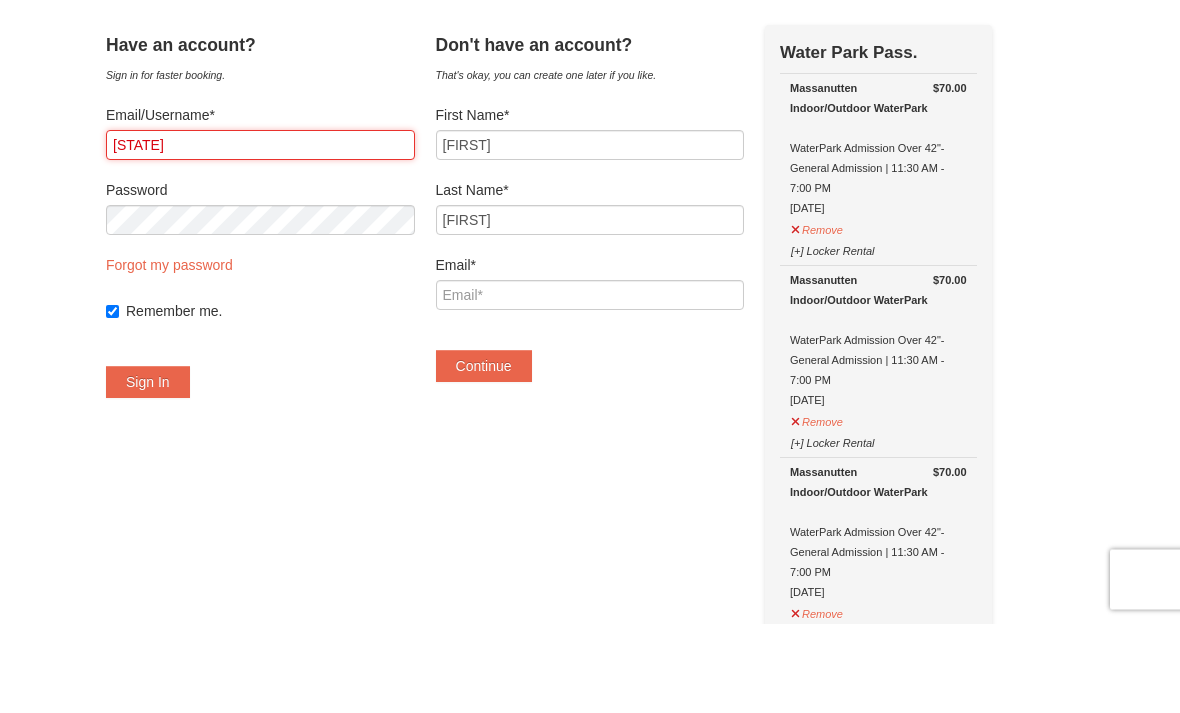 type on "m" 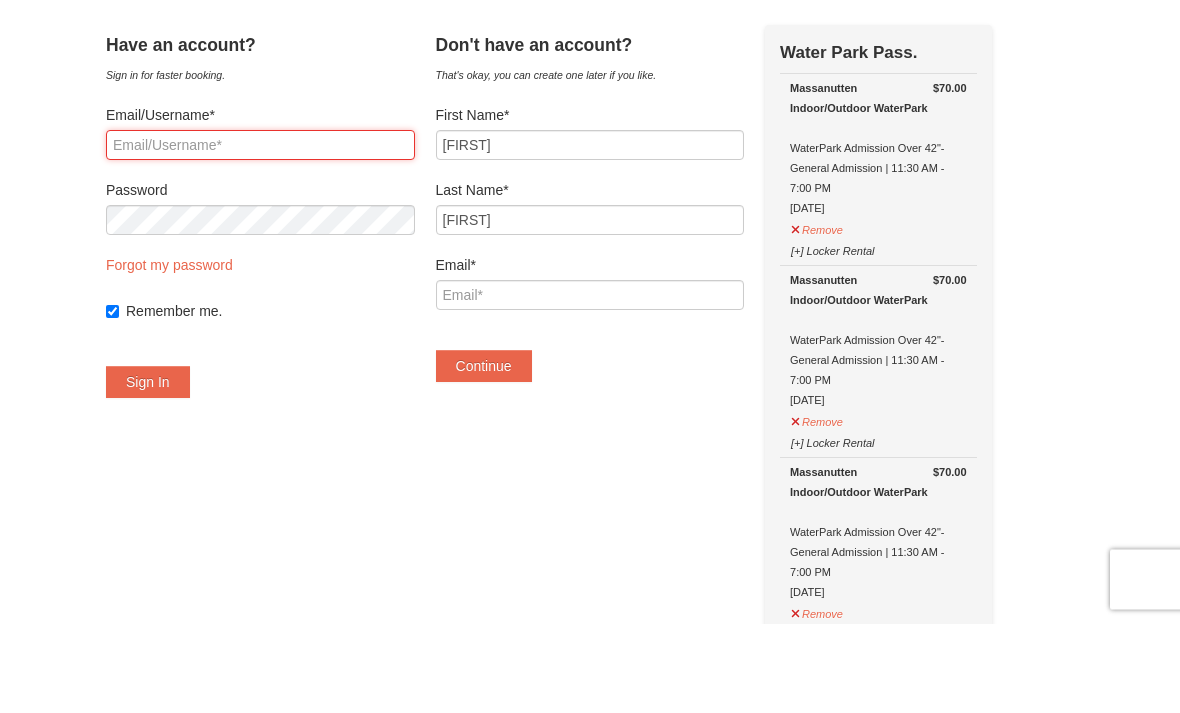 type 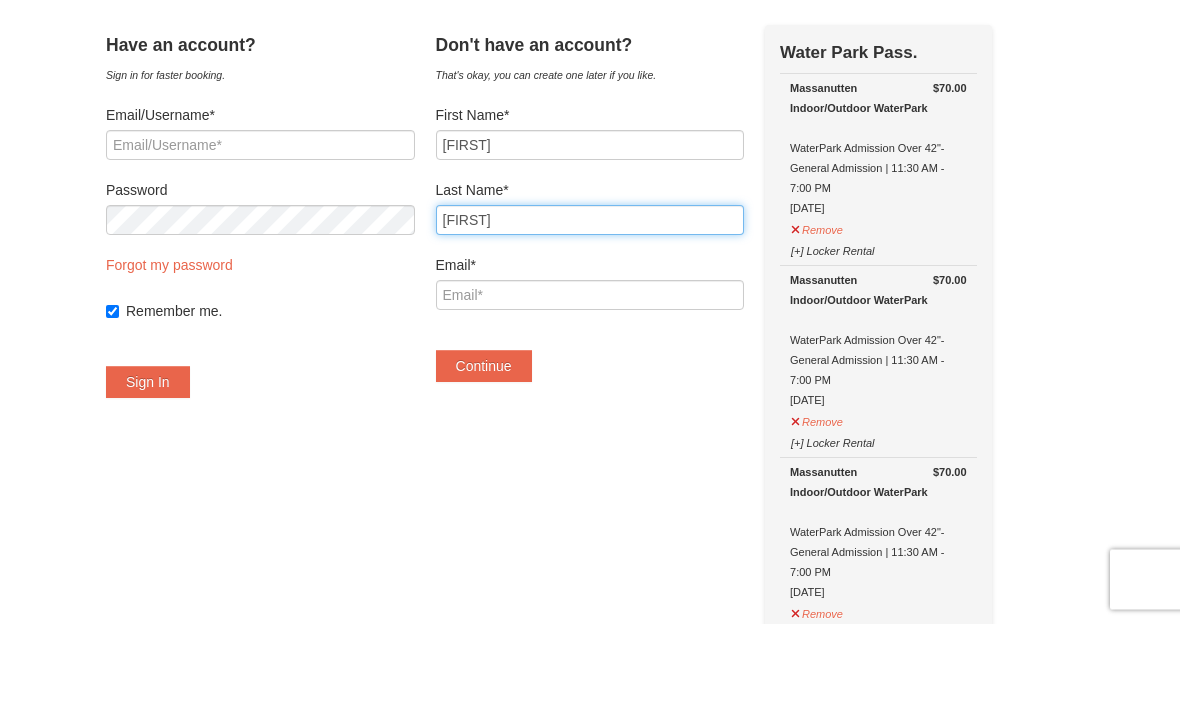 click on "Jiyce" at bounding box center [590, 310] 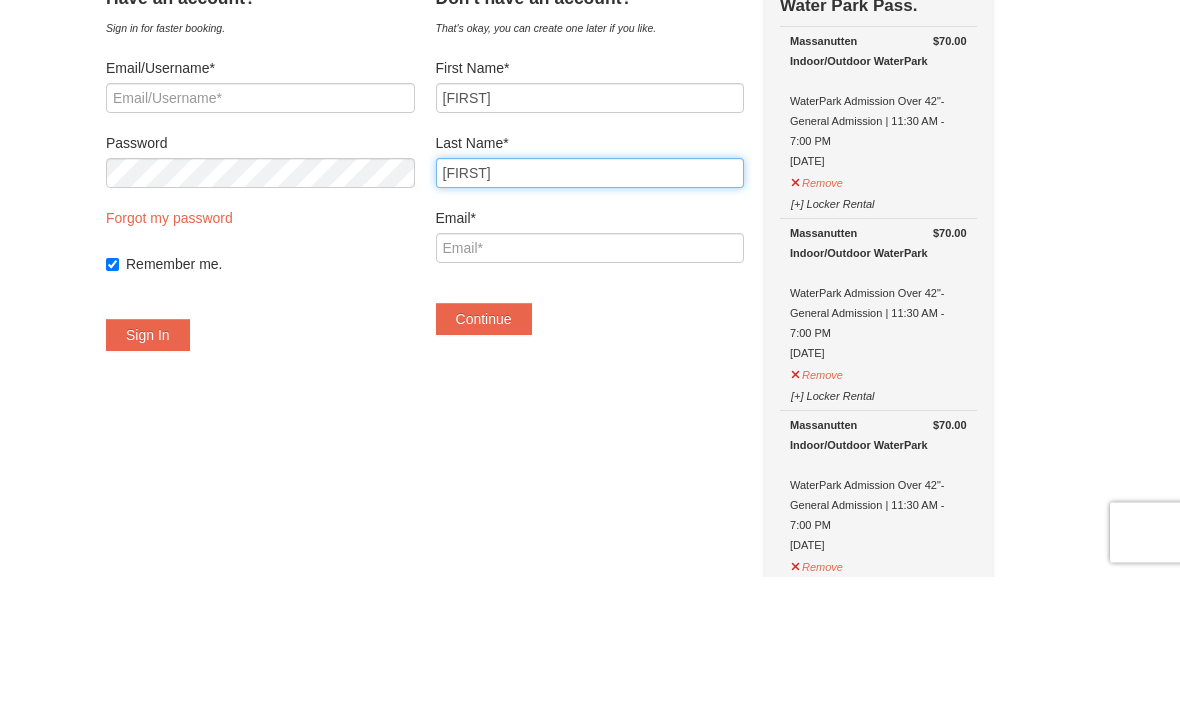 type on "Joyce" 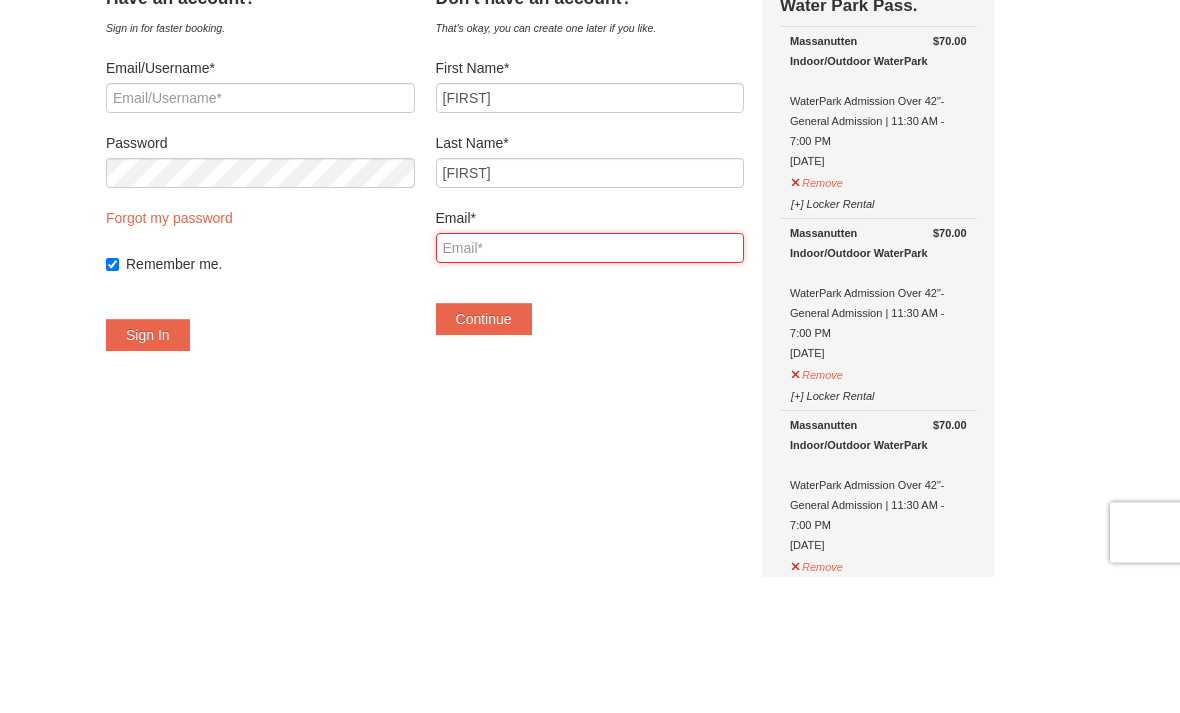 click on "Email*" at bounding box center [590, 385] 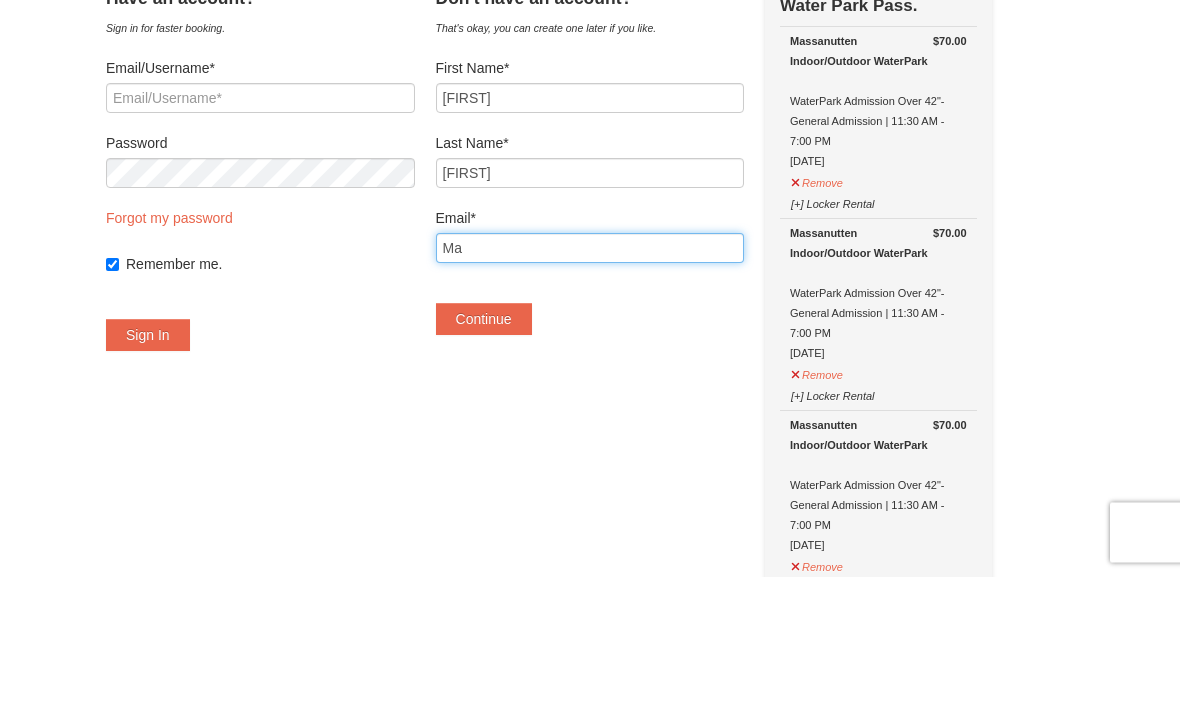 type on "M" 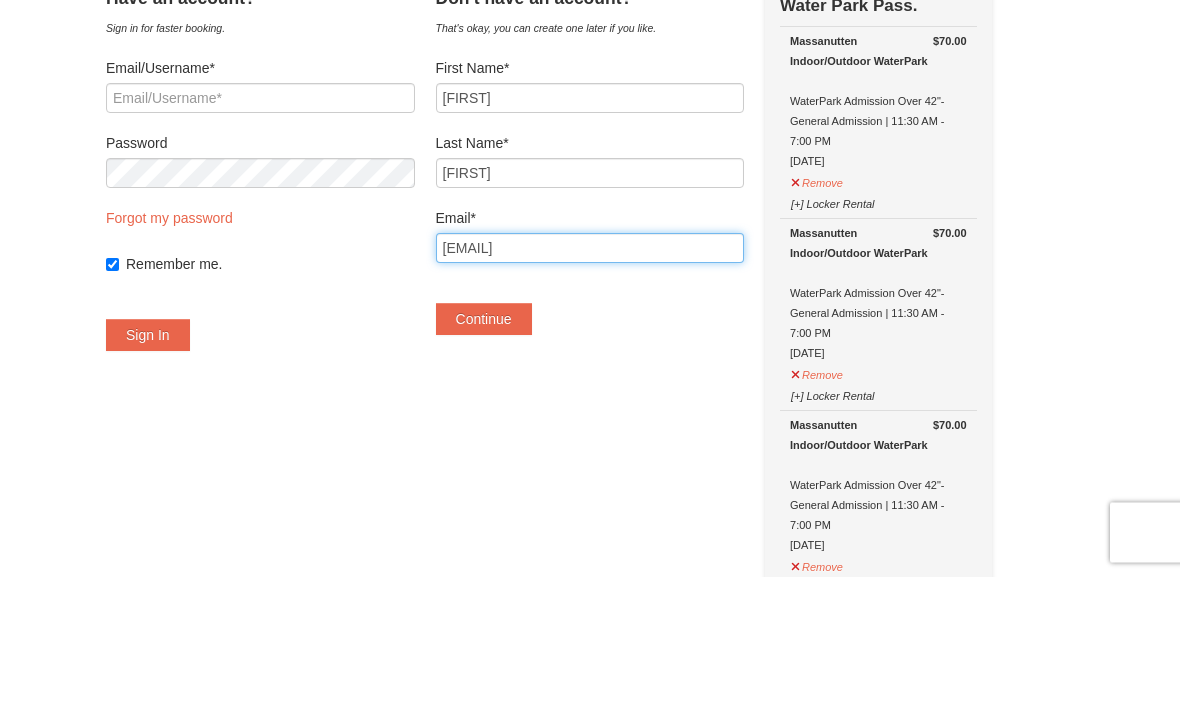 type on "[EMAIL]" 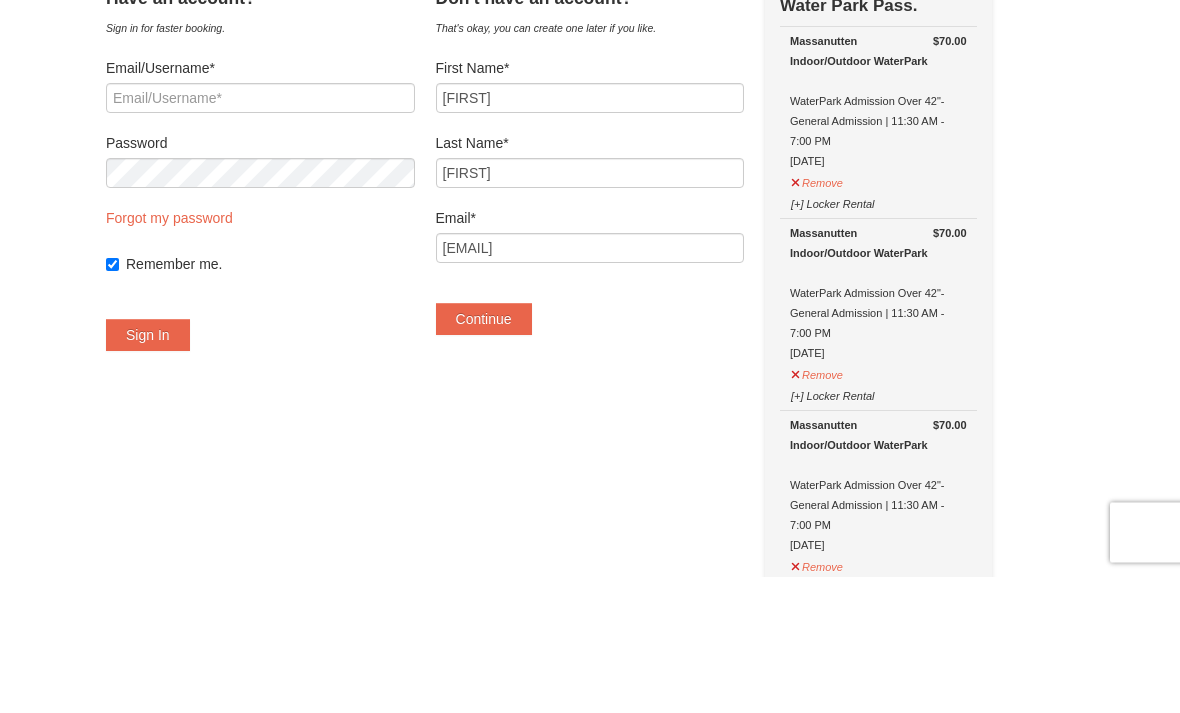 click on "Continue" at bounding box center (484, 456) 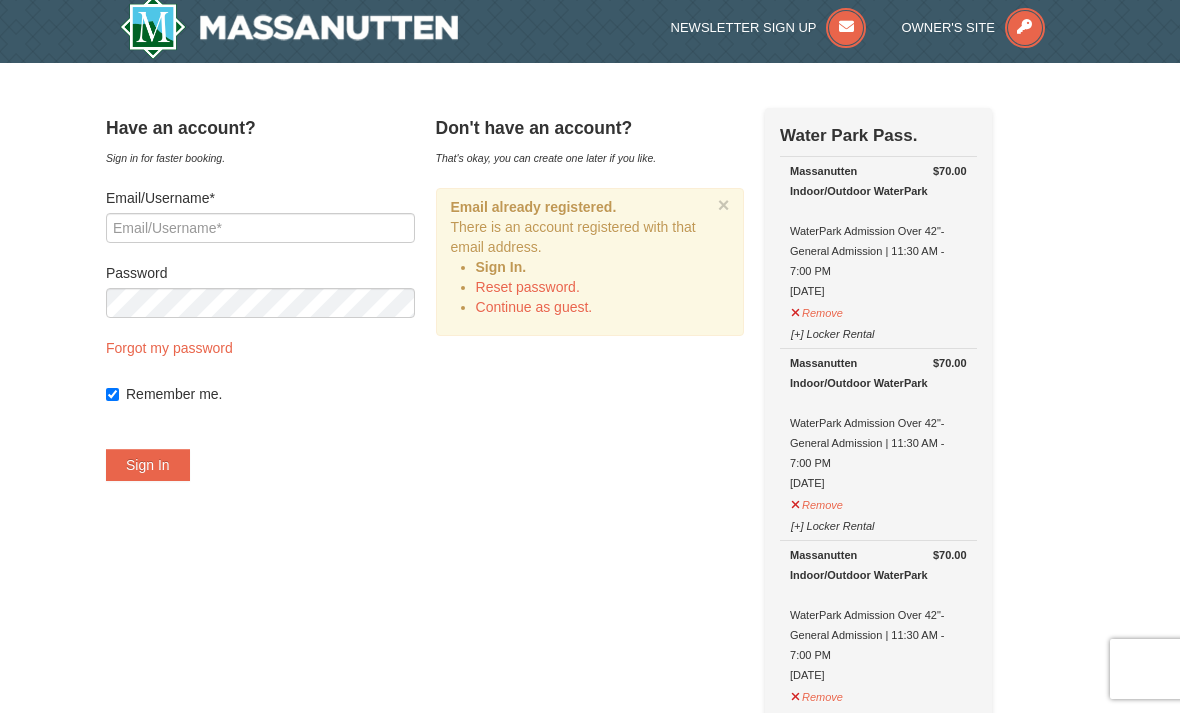 scroll, scrollTop: 5, scrollLeft: 0, axis: vertical 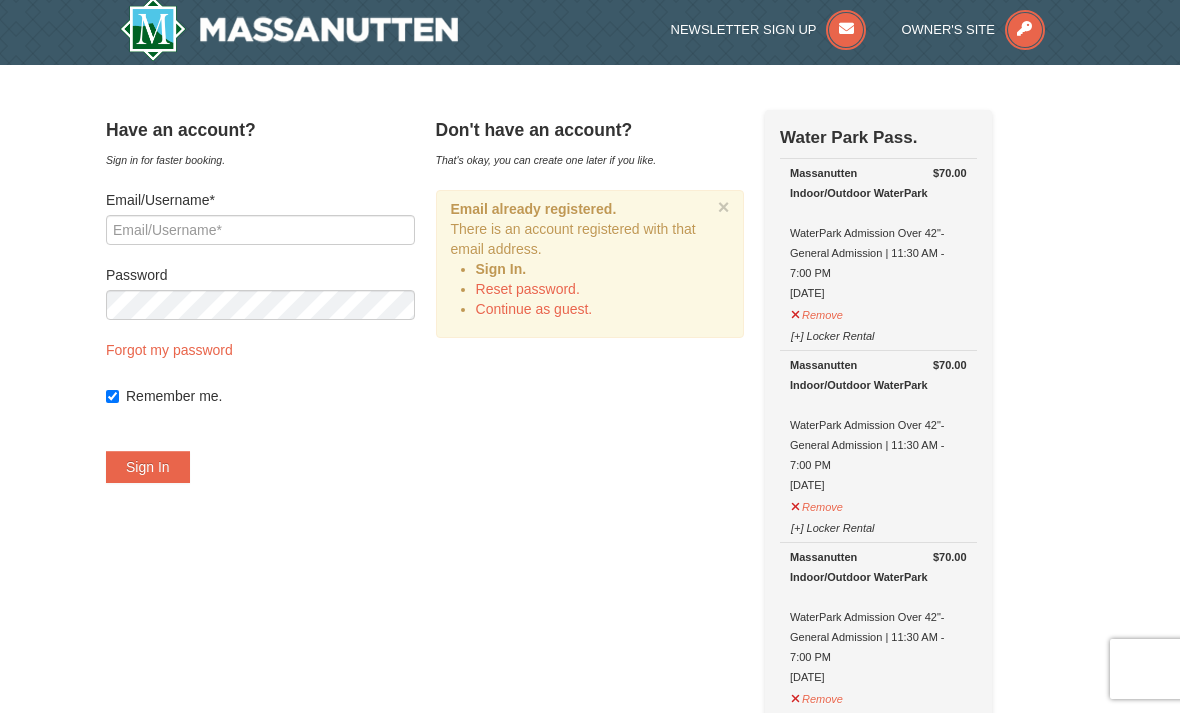 click on "Continue as guest." at bounding box center (534, 309) 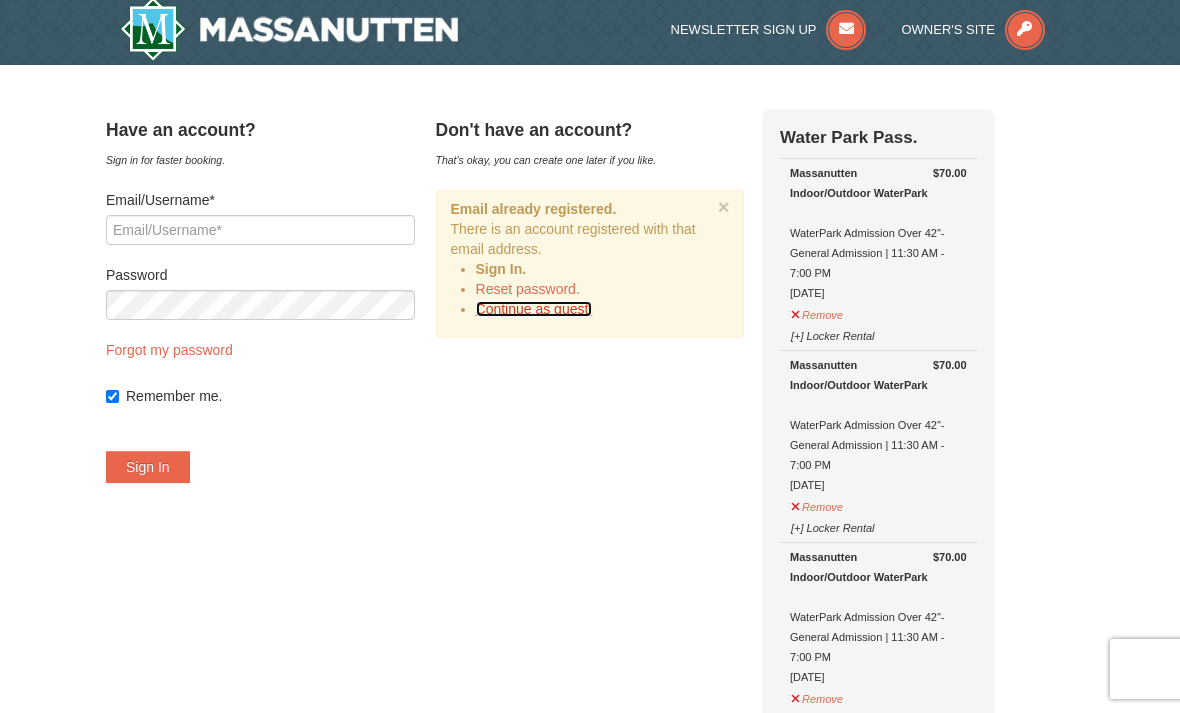 scroll, scrollTop: 306, scrollLeft: 0, axis: vertical 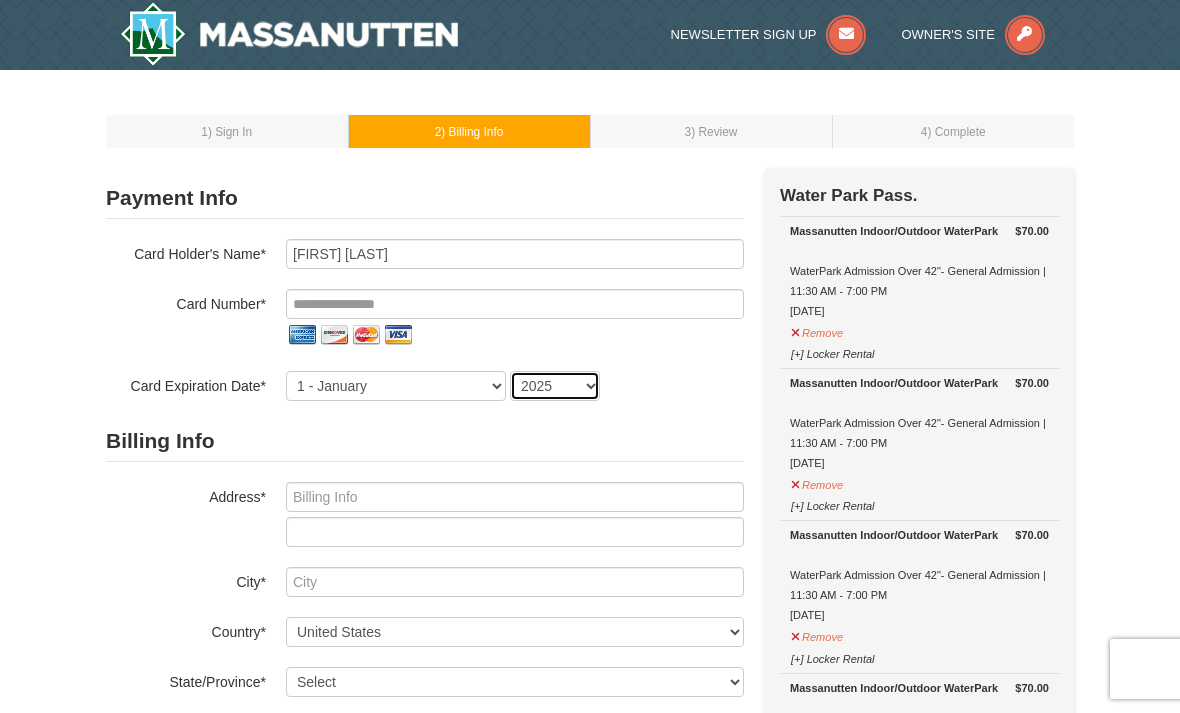 click on "2025 2026 2027 2028 2029 2030 2031 2032 2033 2034" at bounding box center (555, 386) 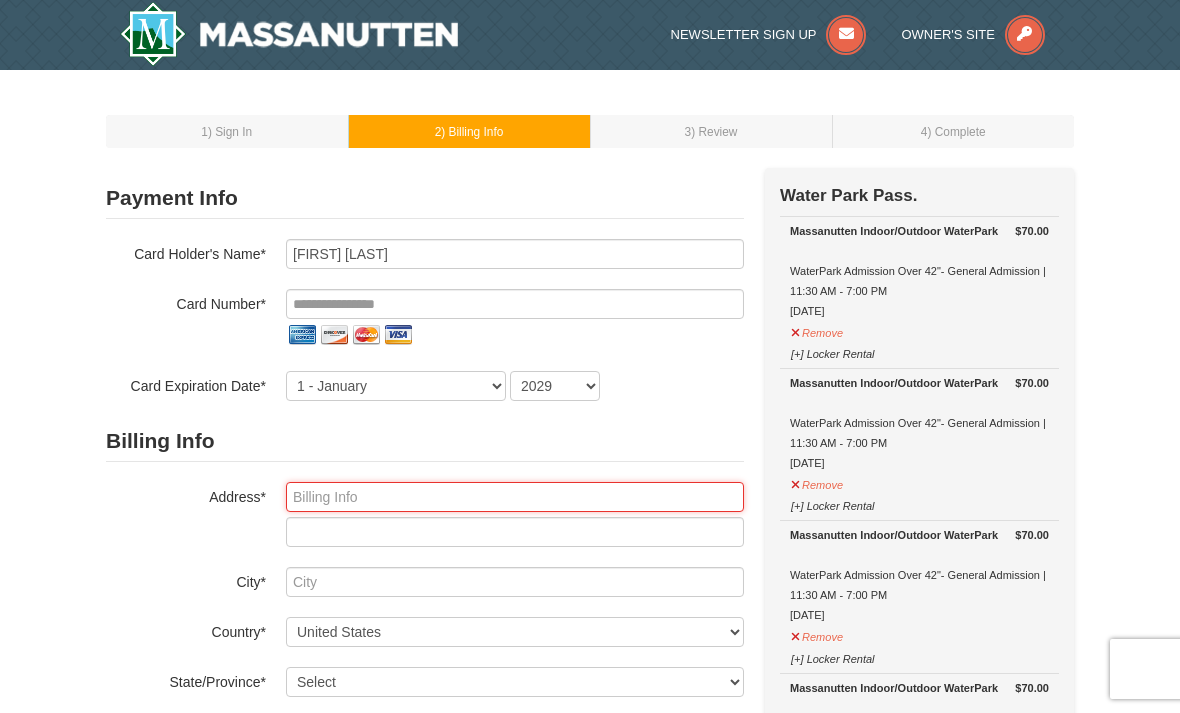click at bounding box center (515, 497) 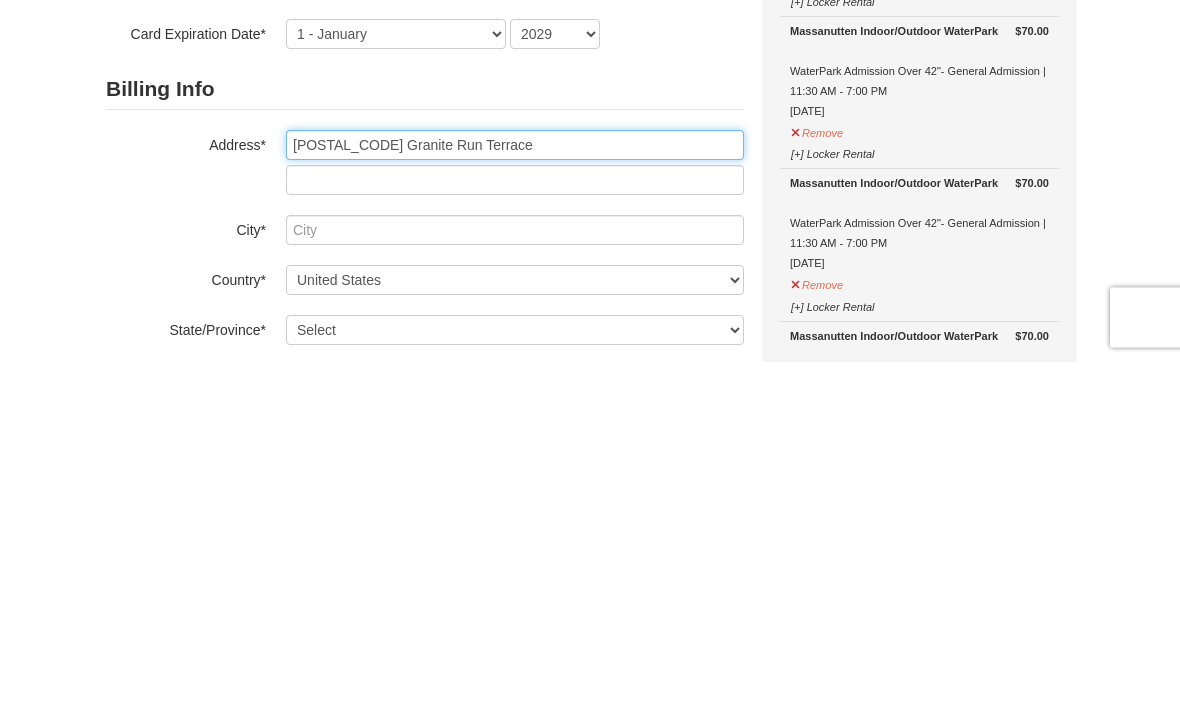 type on "44601 Granite Run Terrace" 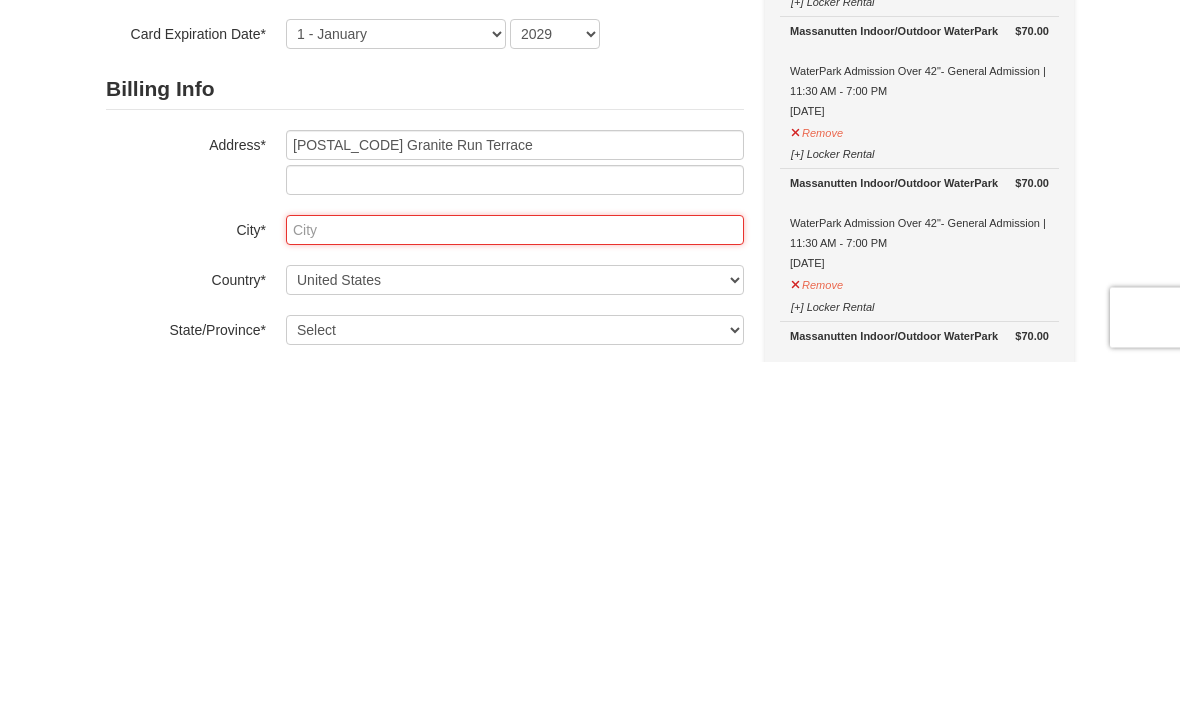 click at bounding box center (515, 582) 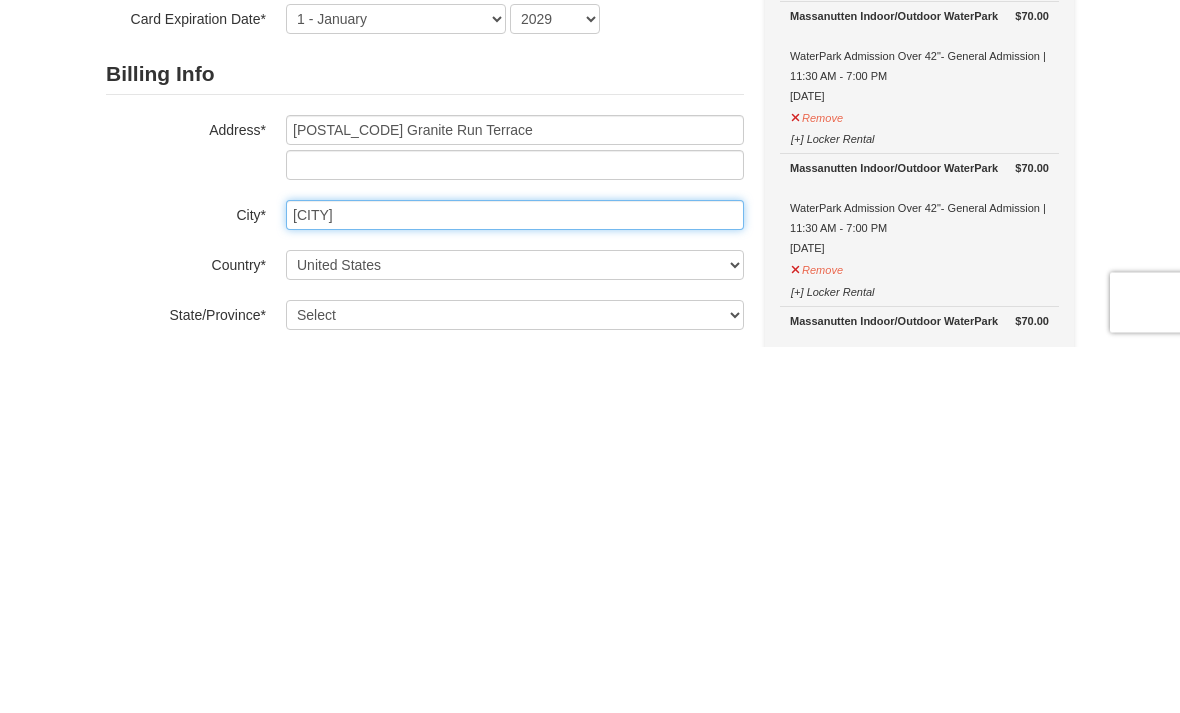 type on "Ashburn" 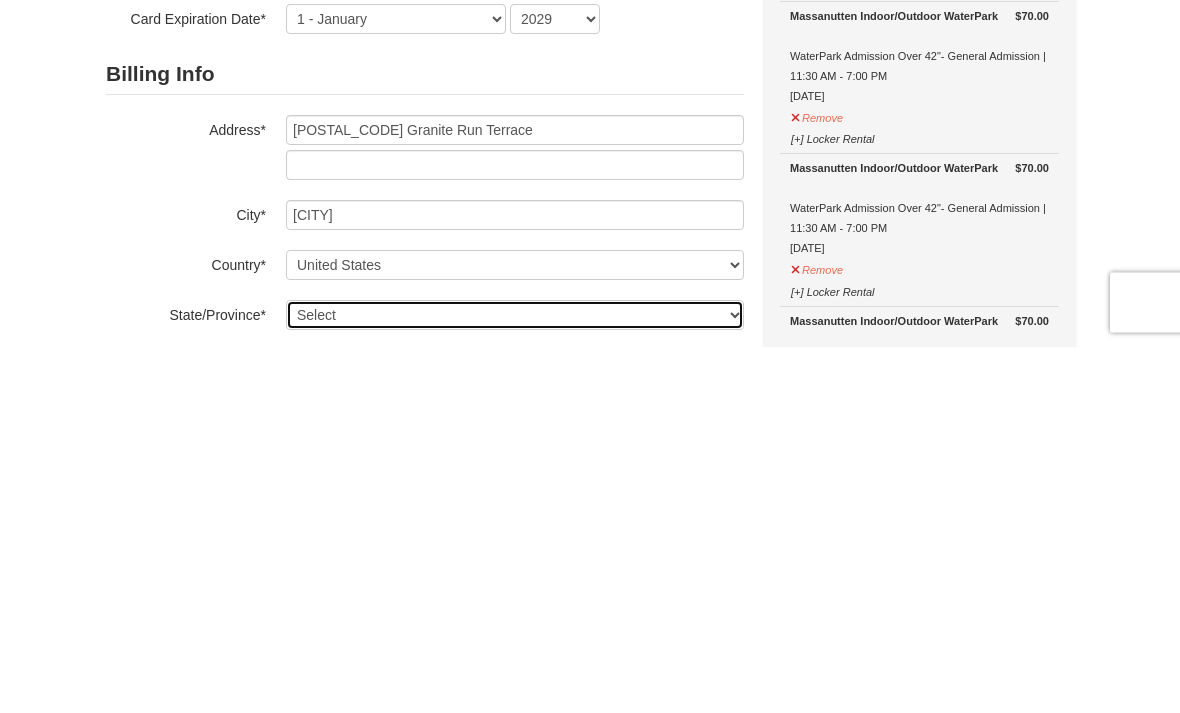 click on "Select Alabama Alaska American Samoa Arizona Arkansas California Colorado Connecticut Delaware District Of Columbia Federated States Of Micronesia Florida Georgia Guam Hawaii Idaho Illinois Indiana Iowa Kansas Kentucky Louisiana Maine Marshall Islands Maryland Massachusetts Michigan Minnesota Mississippi Missouri Montana Nebraska Nevada New Hampshire New Jersey New Mexico New York North Carolina North Dakota Northern Mariana Islands Ohio Oklahoma Oregon Palau Pennsylvania Puerto Rico Rhode Island South Carolina South Dakota Tennessee Texas Utah Vermont Virgin Islands Virginia Washington West Virginia Wisconsin Wyoming" at bounding box center [515, 682] 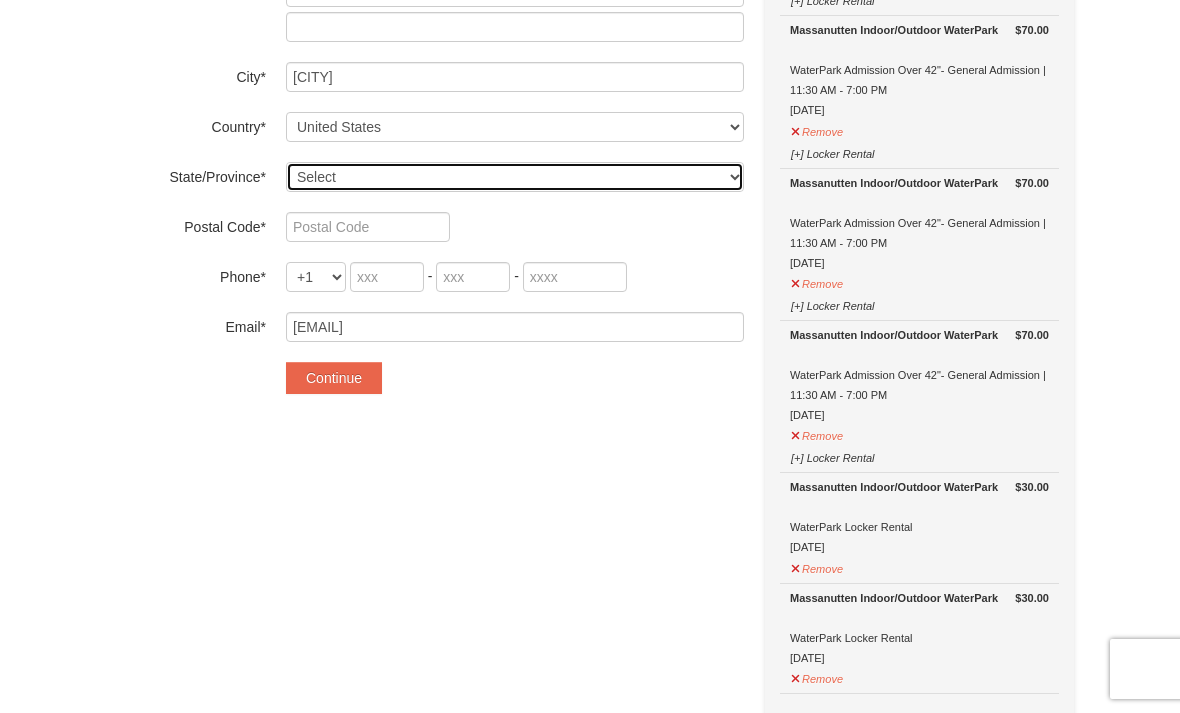 select on "VA" 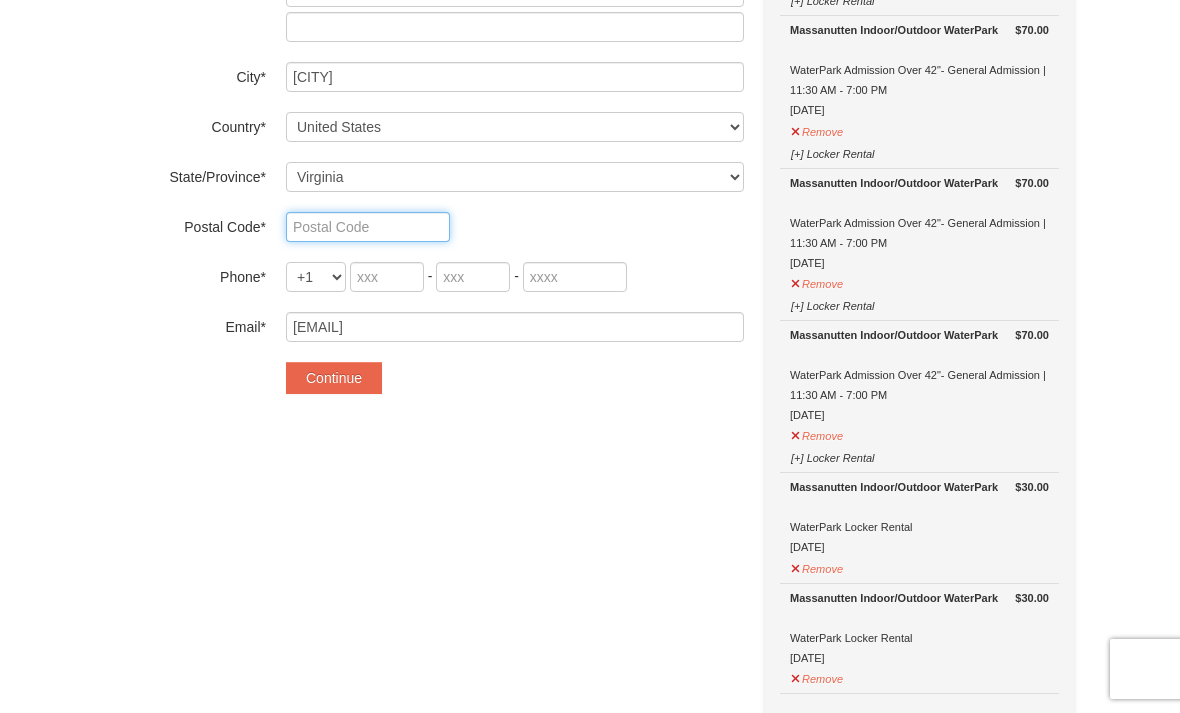click at bounding box center (368, 227) 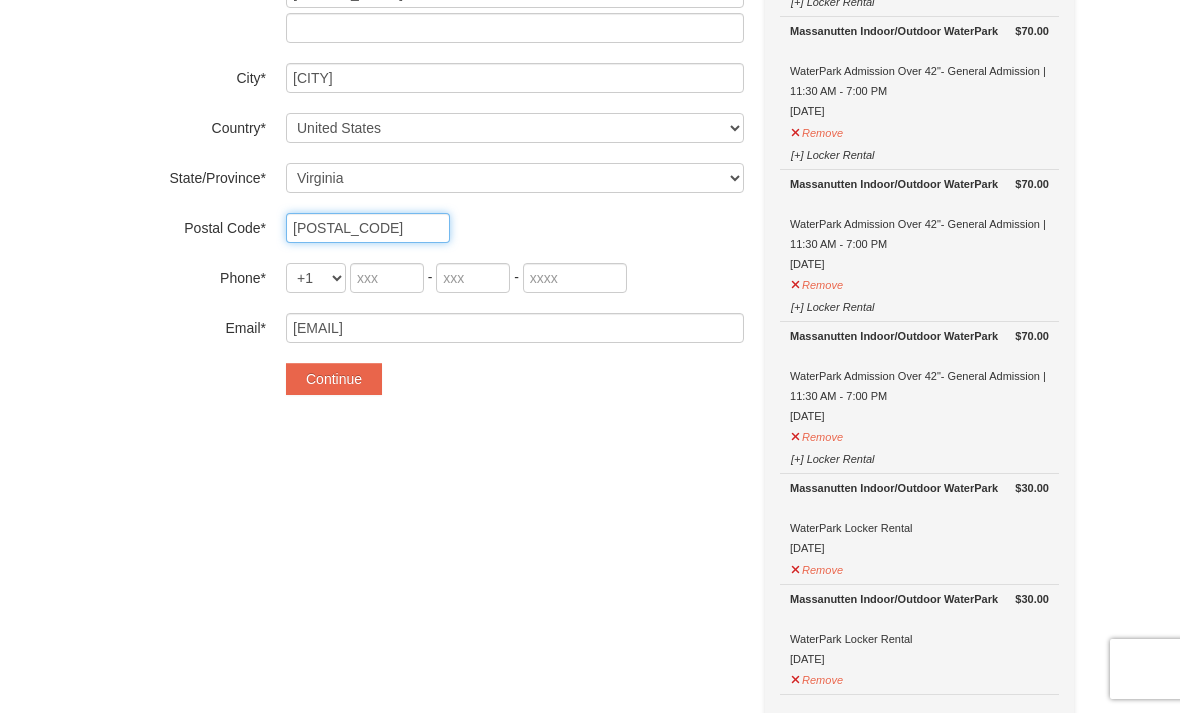 type on "20147" 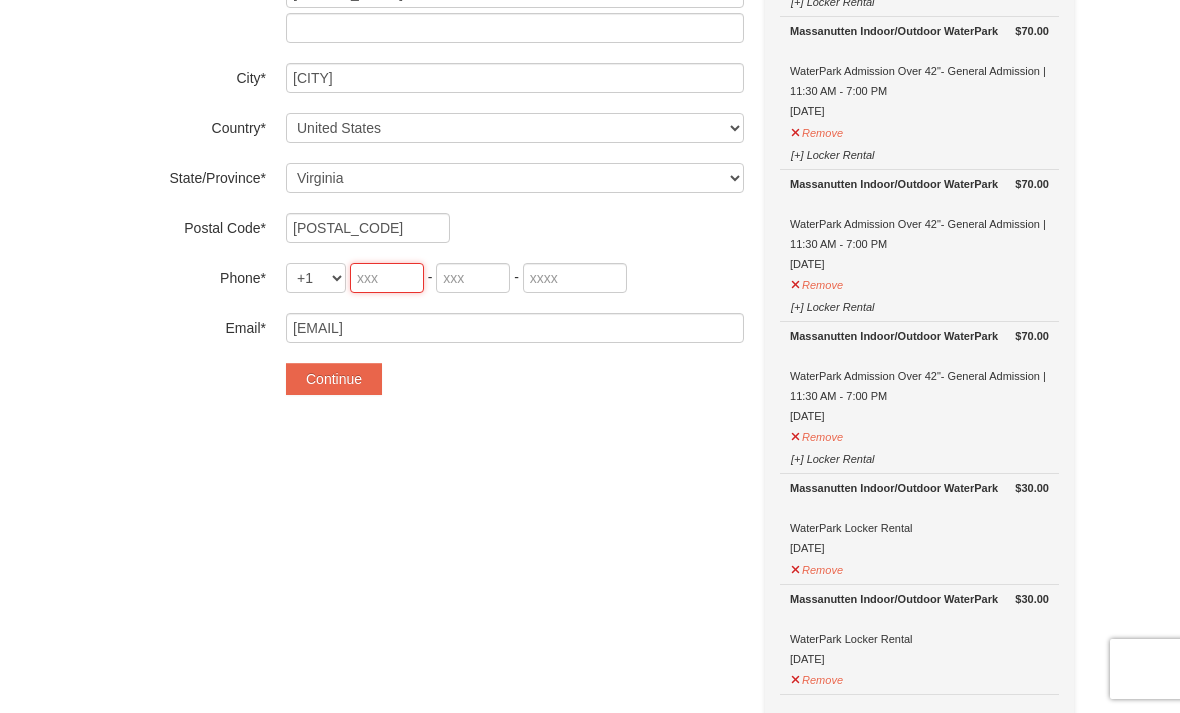 click at bounding box center (387, 278) 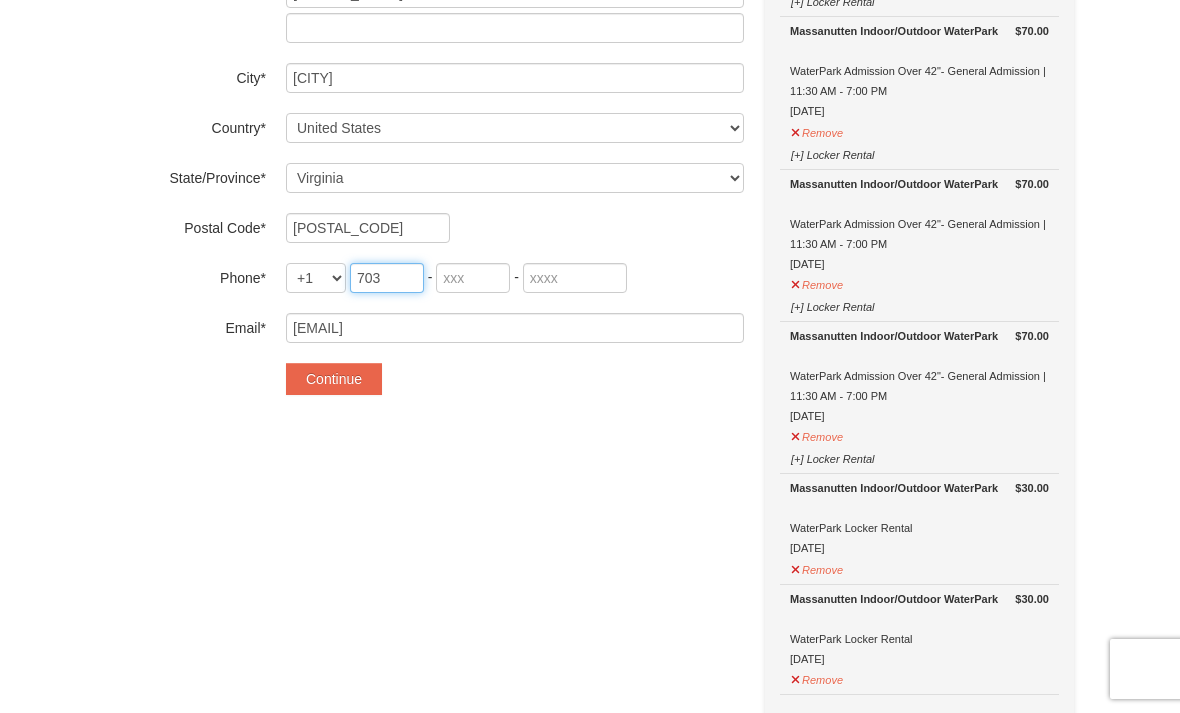 type on "703" 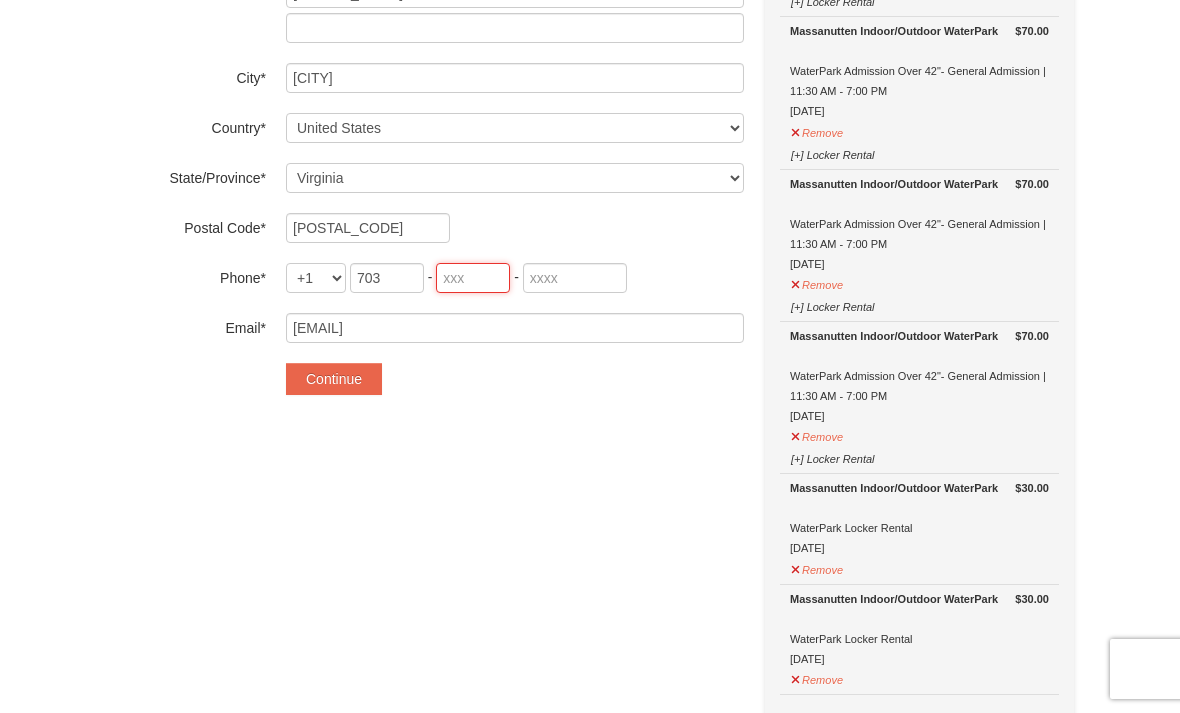 click at bounding box center [473, 278] 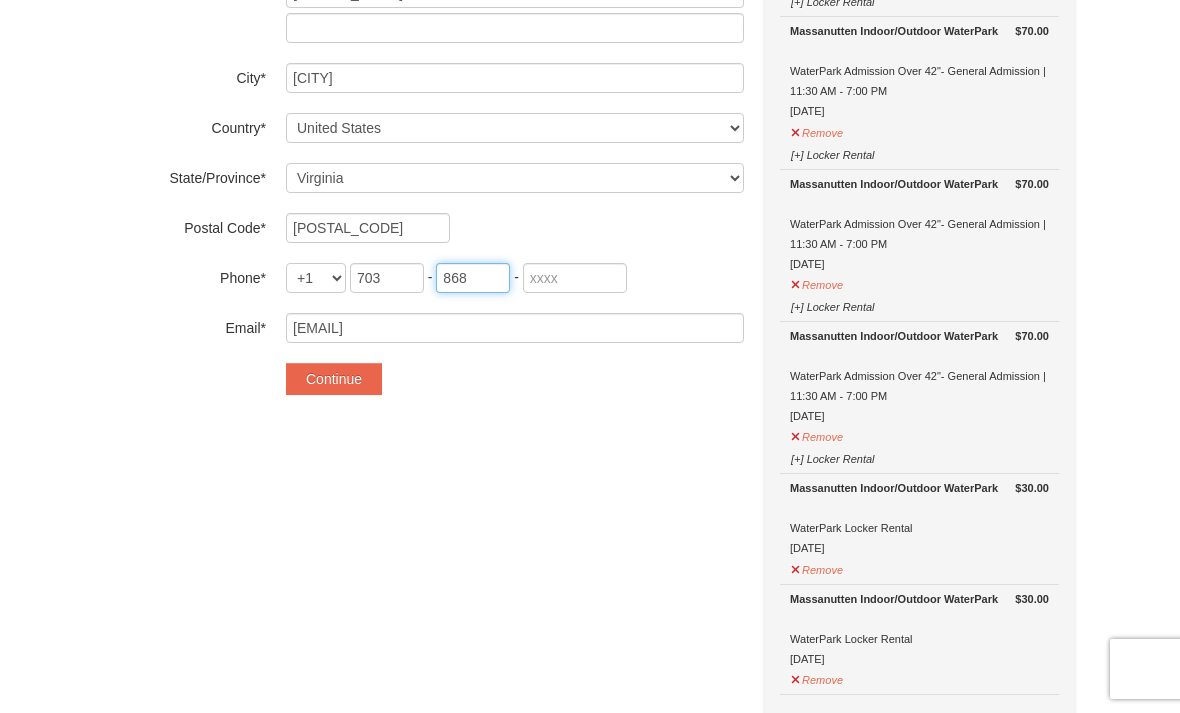 type on "868" 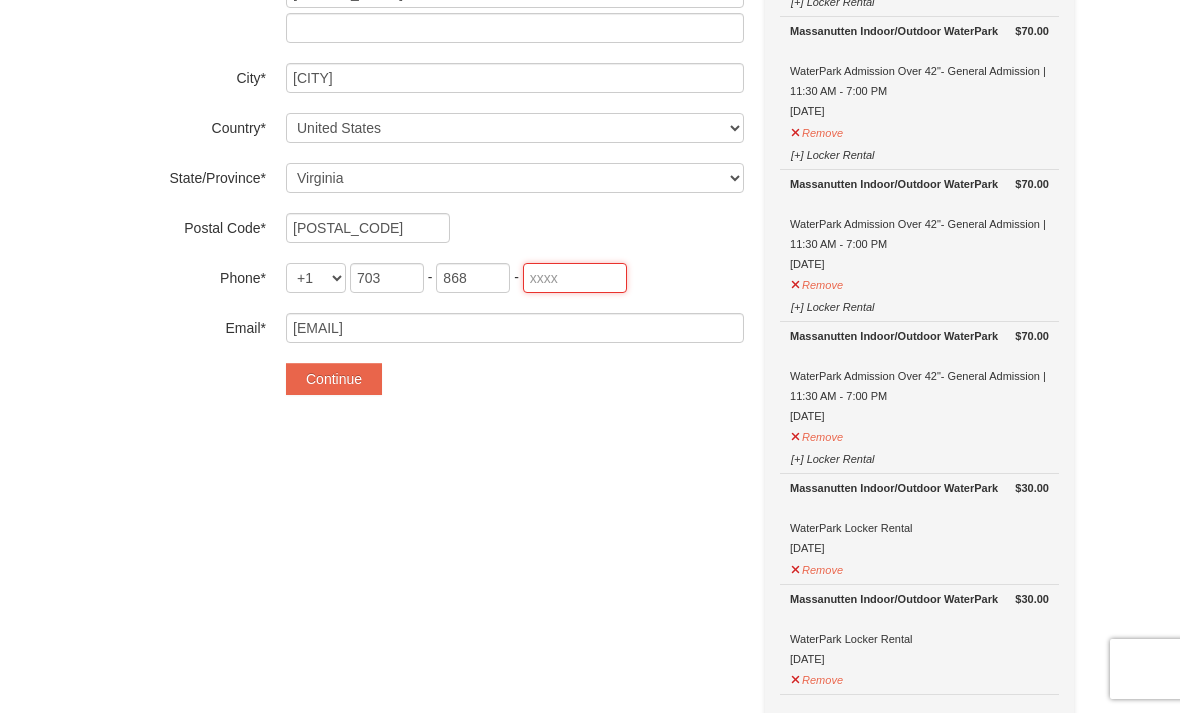 click at bounding box center [575, 278] 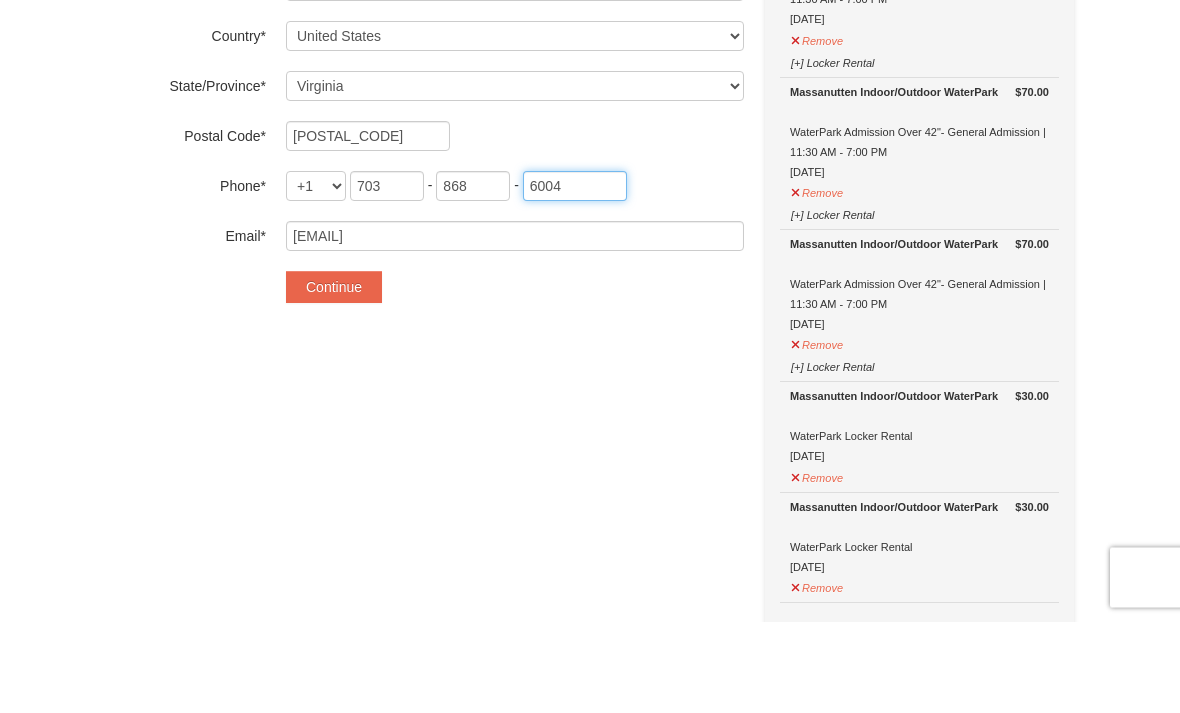 type on "6004" 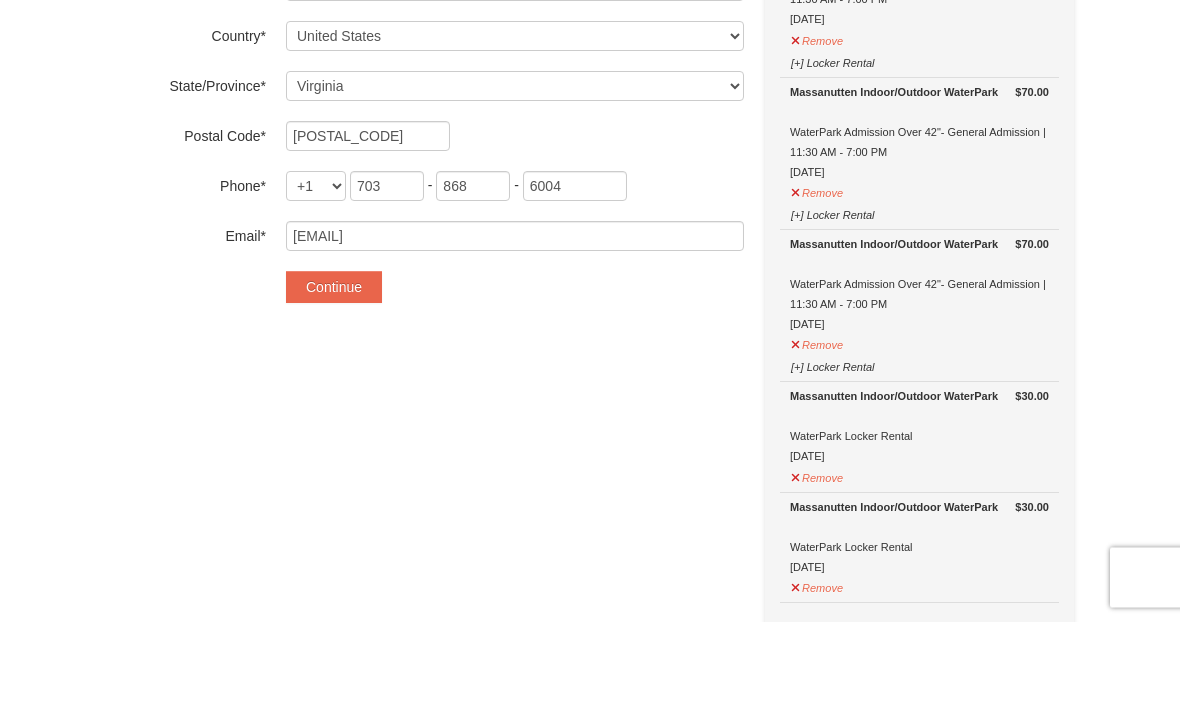click on "Continue" at bounding box center [334, 379] 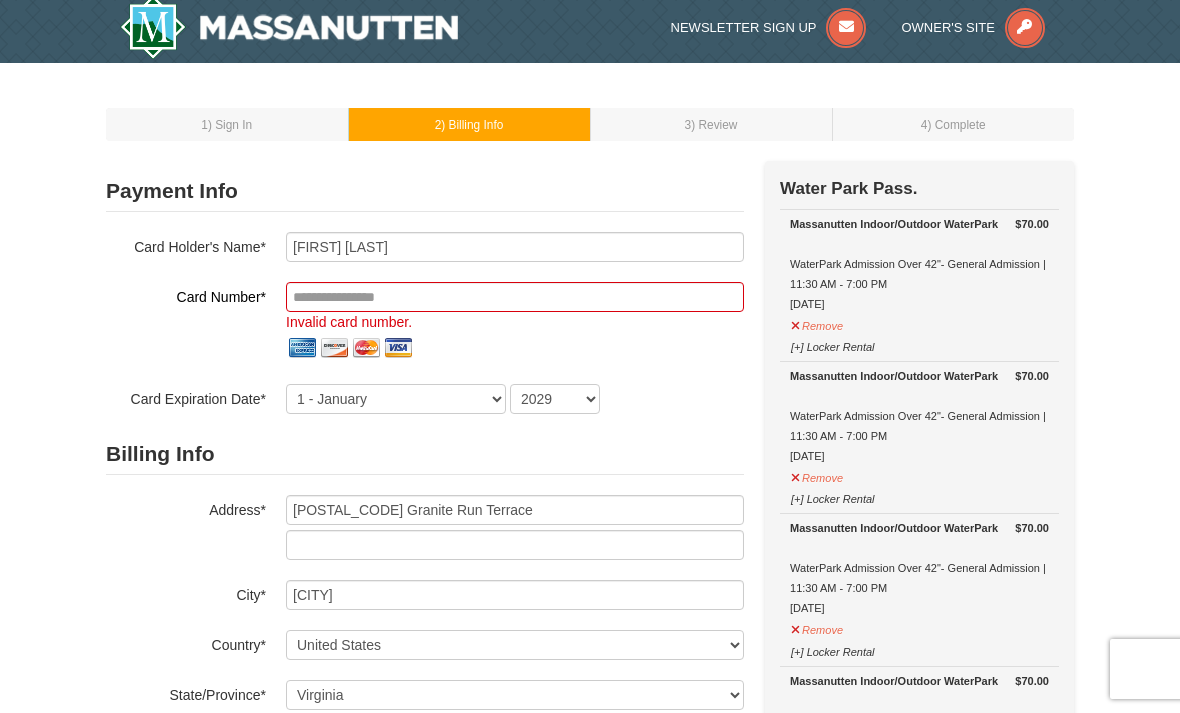 scroll, scrollTop: 0, scrollLeft: 0, axis: both 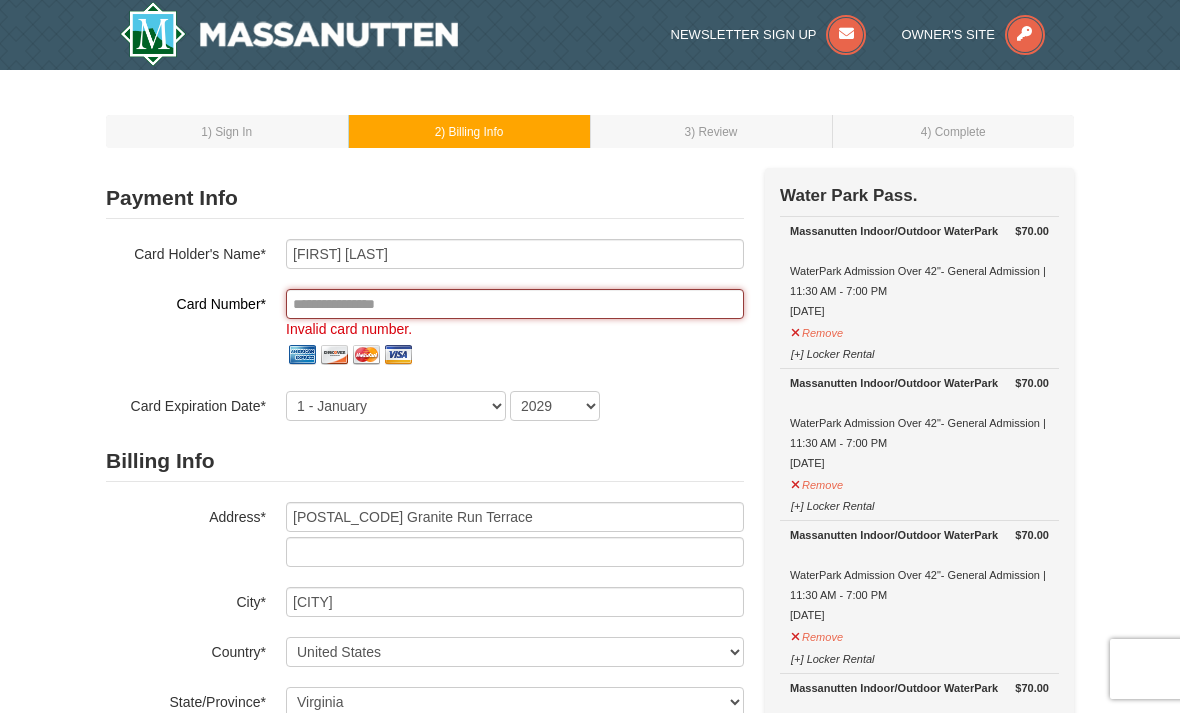 click at bounding box center [515, 304] 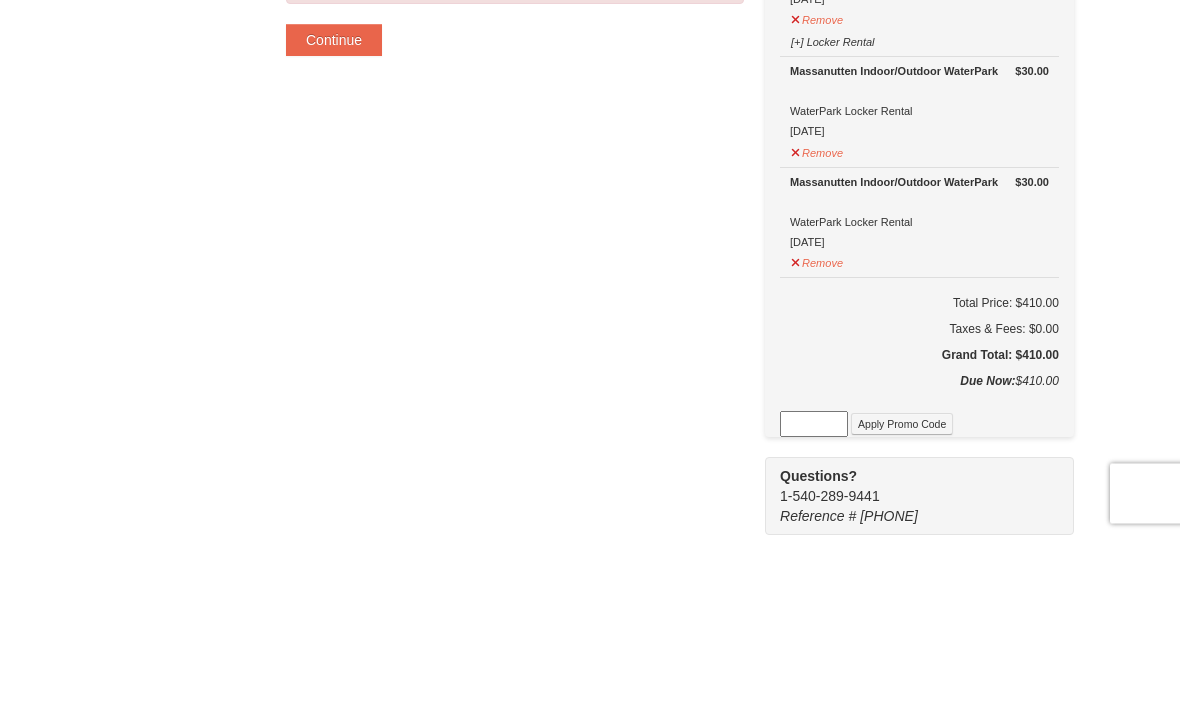 scroll, scrollTop: 757, scrollLeft: 0, axis: vertical 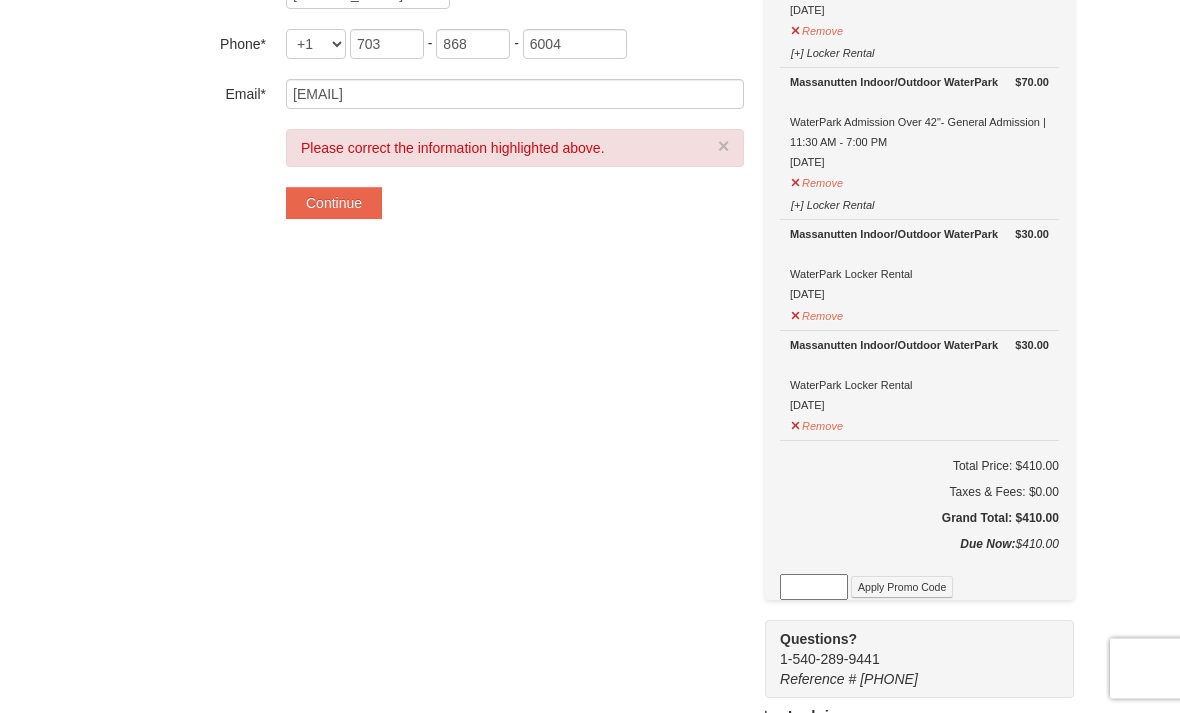 type on "**********" 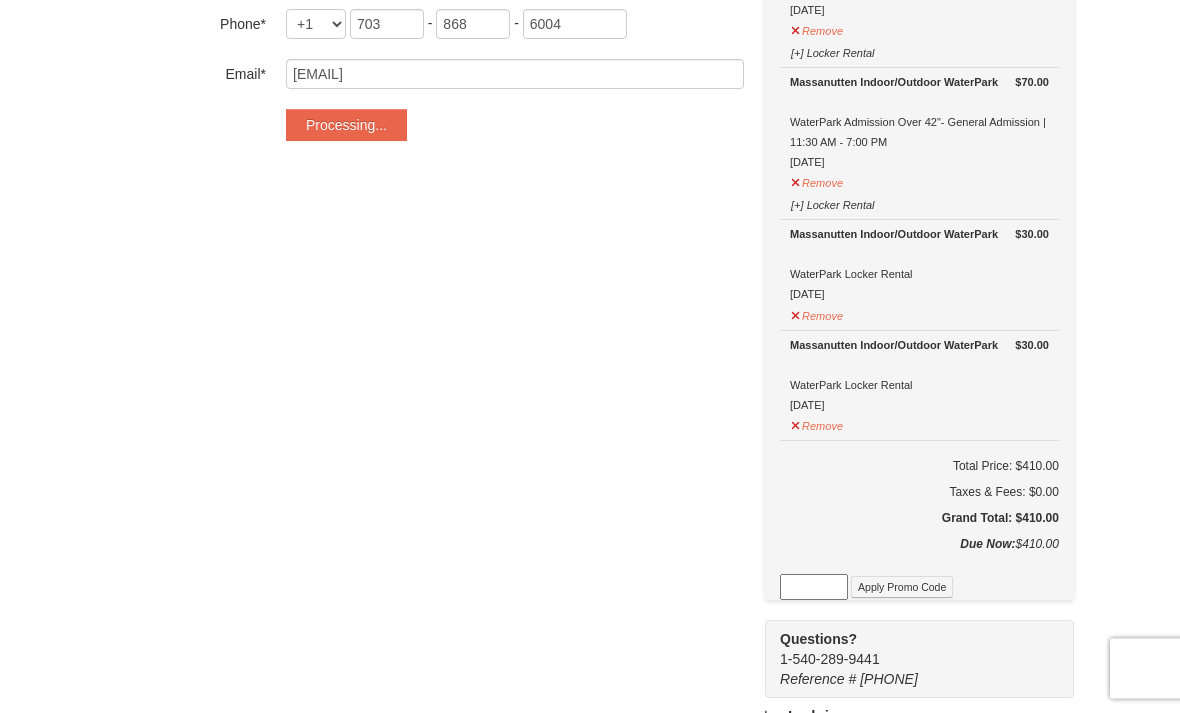 scroll, scrollTop: 758, scrollLeft: 0, axis: vertical 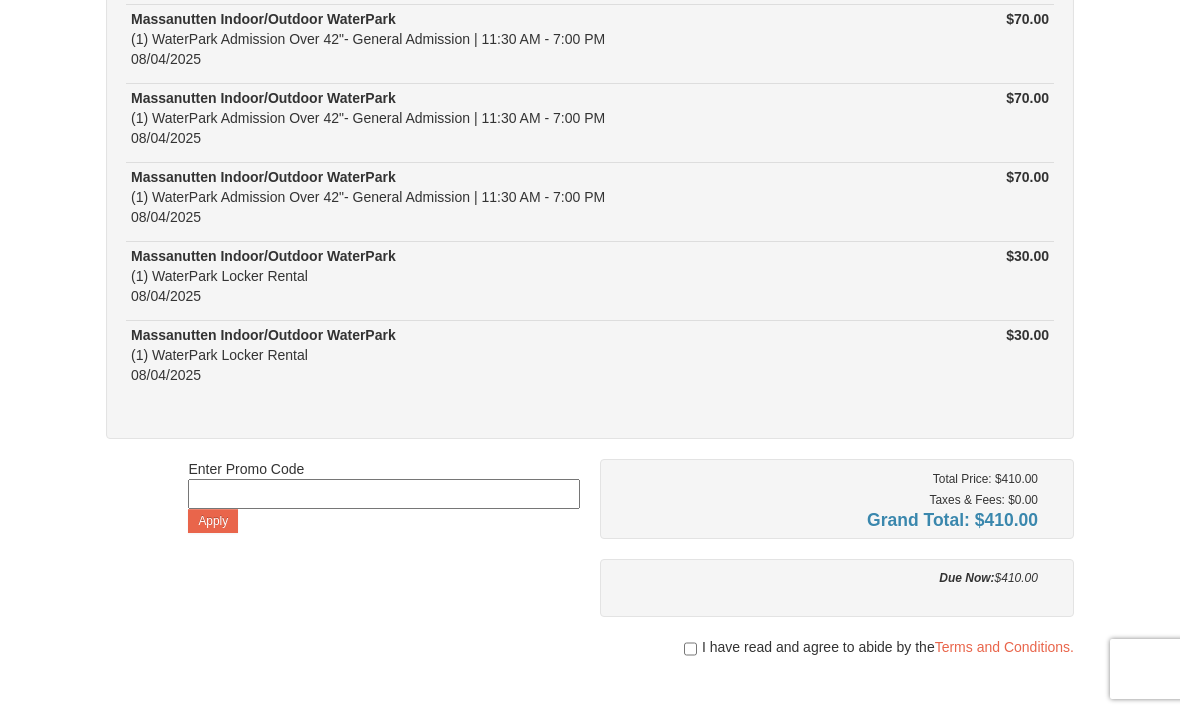 click on "I have read and agree to abide by the  Terms and Conditions." at bounding box center (837, 647) 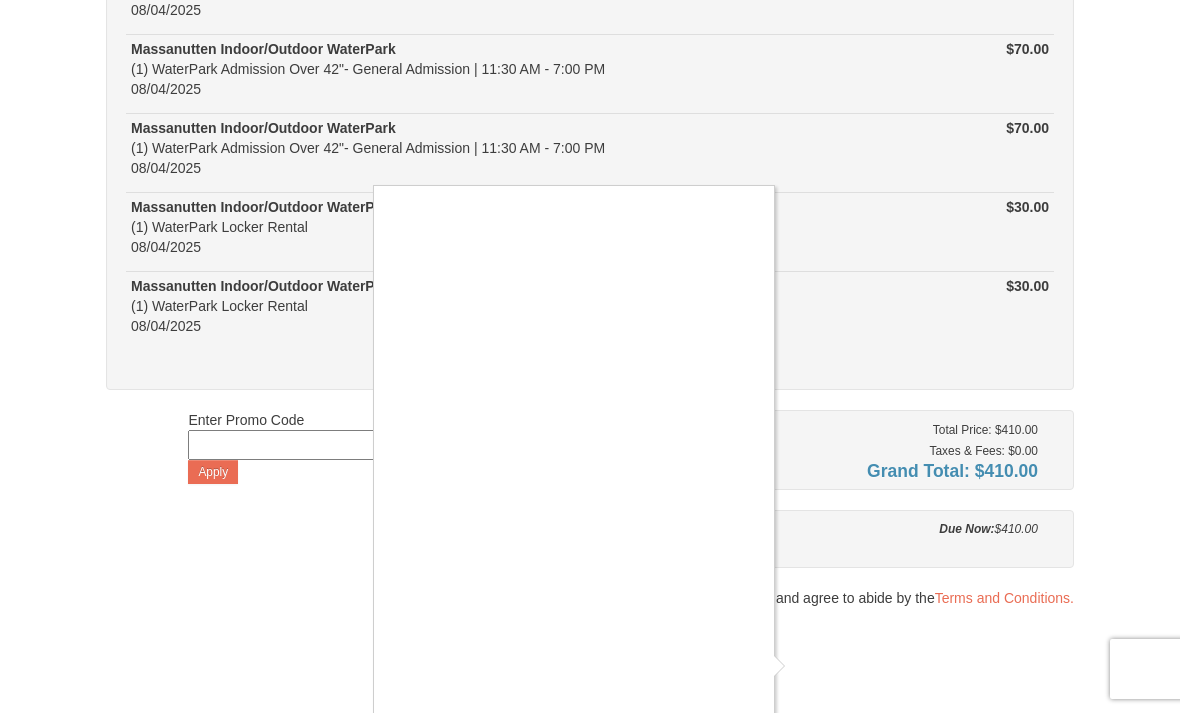 scroll, scrollTop: 429, scrollLeft: 0, axis: vertical 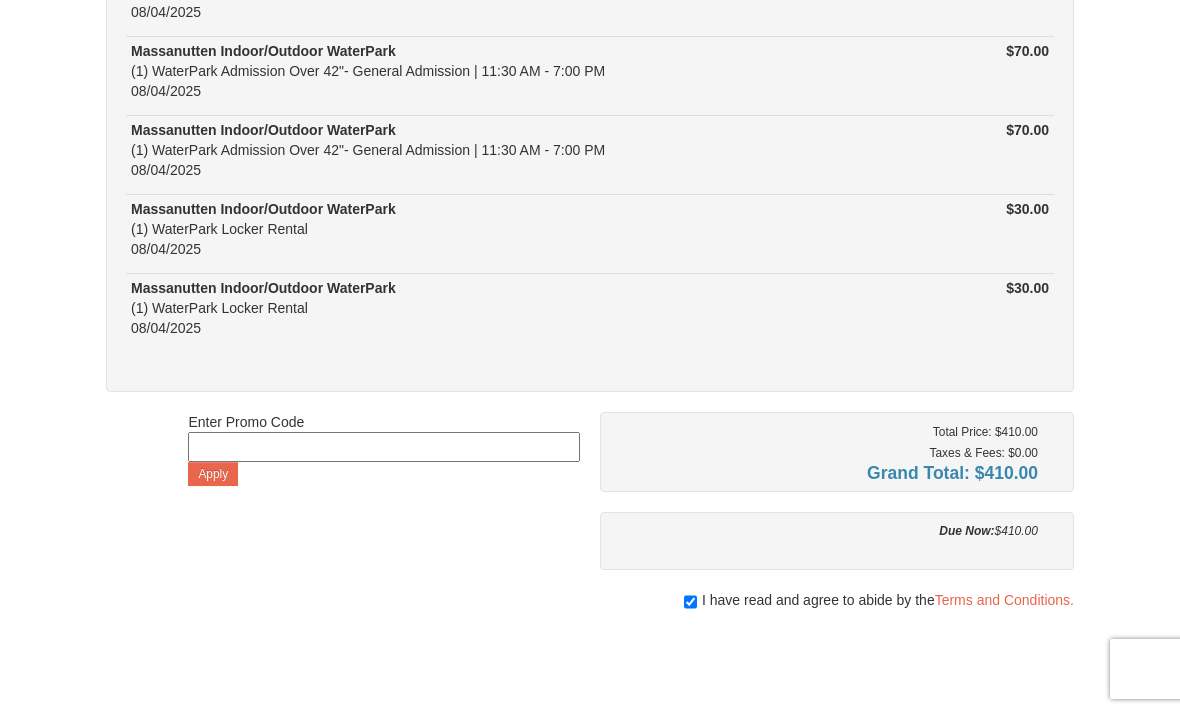click on "Complete Booking" at bounding box center [997, 744] 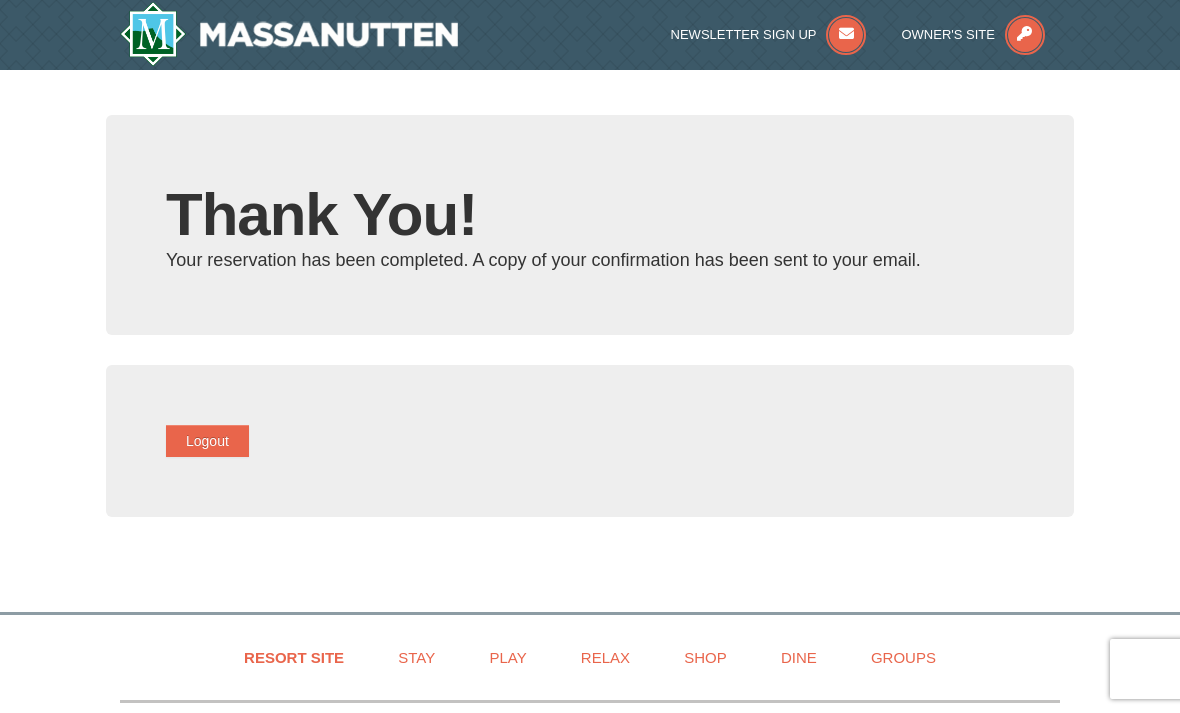 scroll, scrollTop: 0, scrollLeft: 0, axis: both 